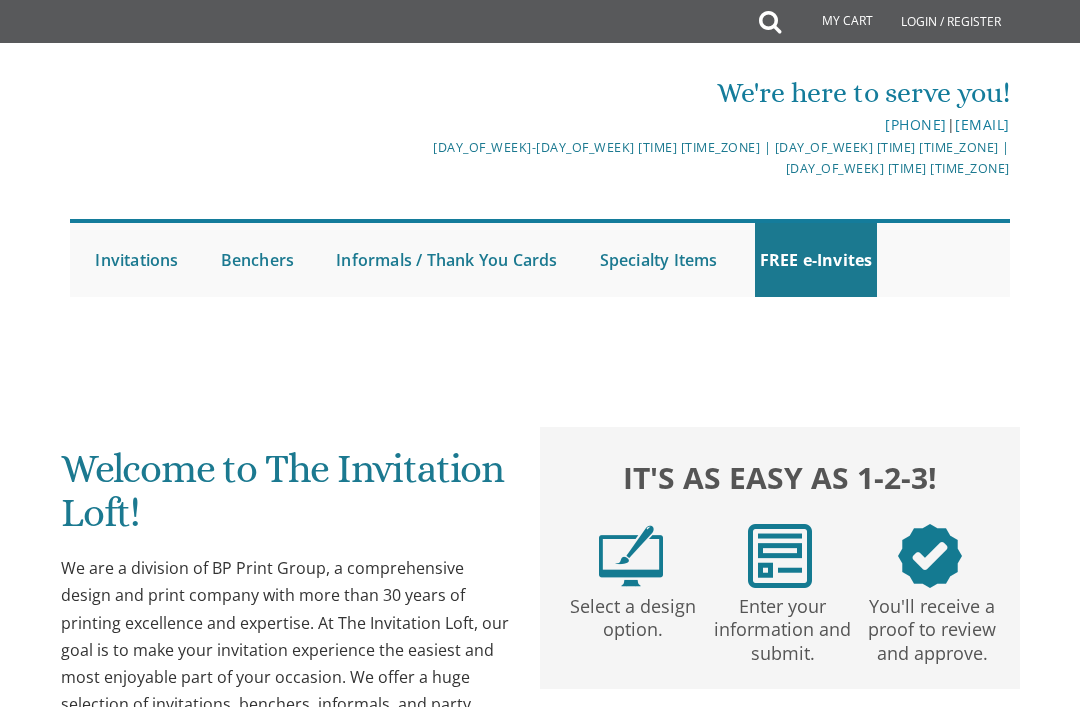 scroll, scrollTop: 0, scrollLeft: 0, axis: both 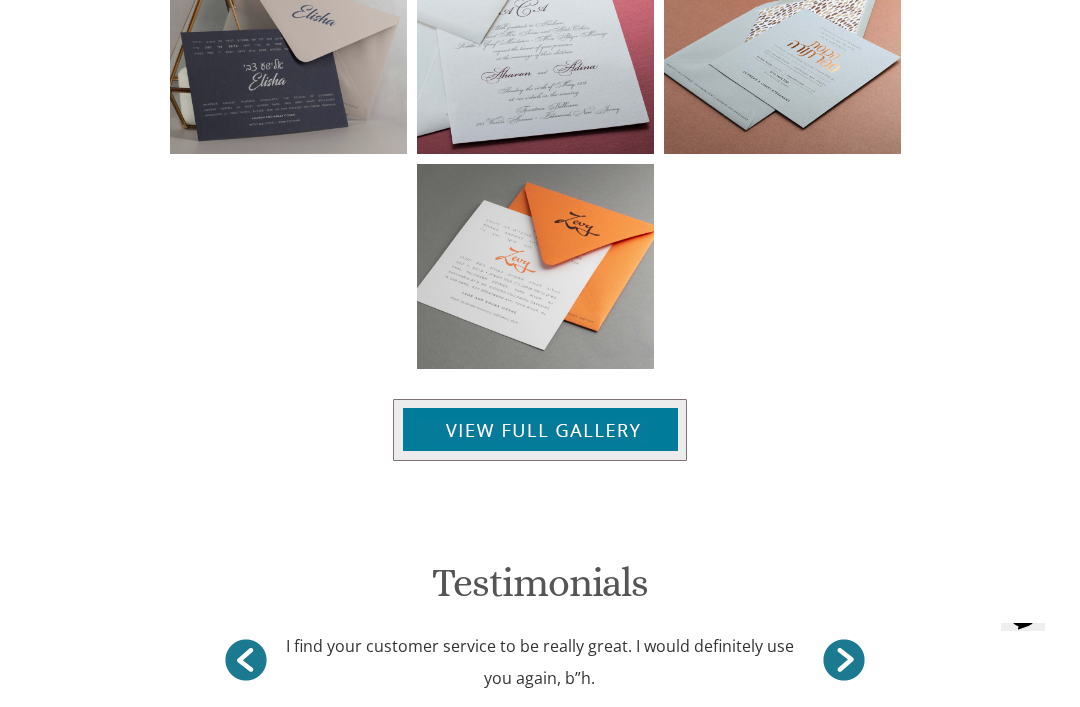 click at bounding box center [540, 430] 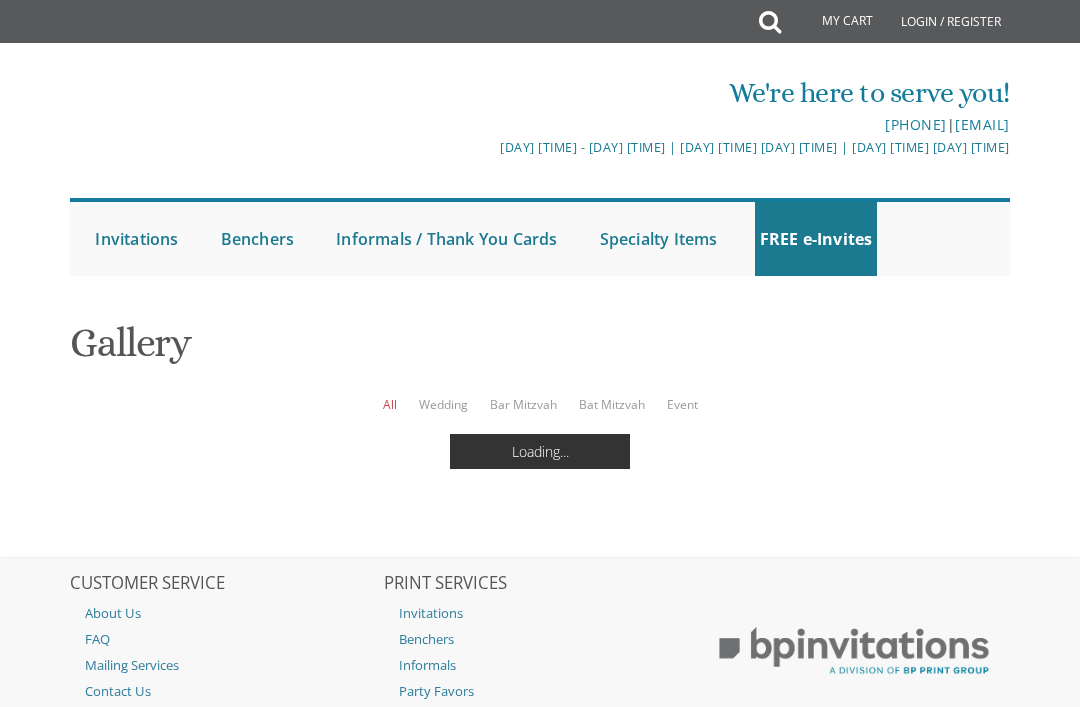 scroll, scrollTop: 0, scrollLeft: 0, axis: both 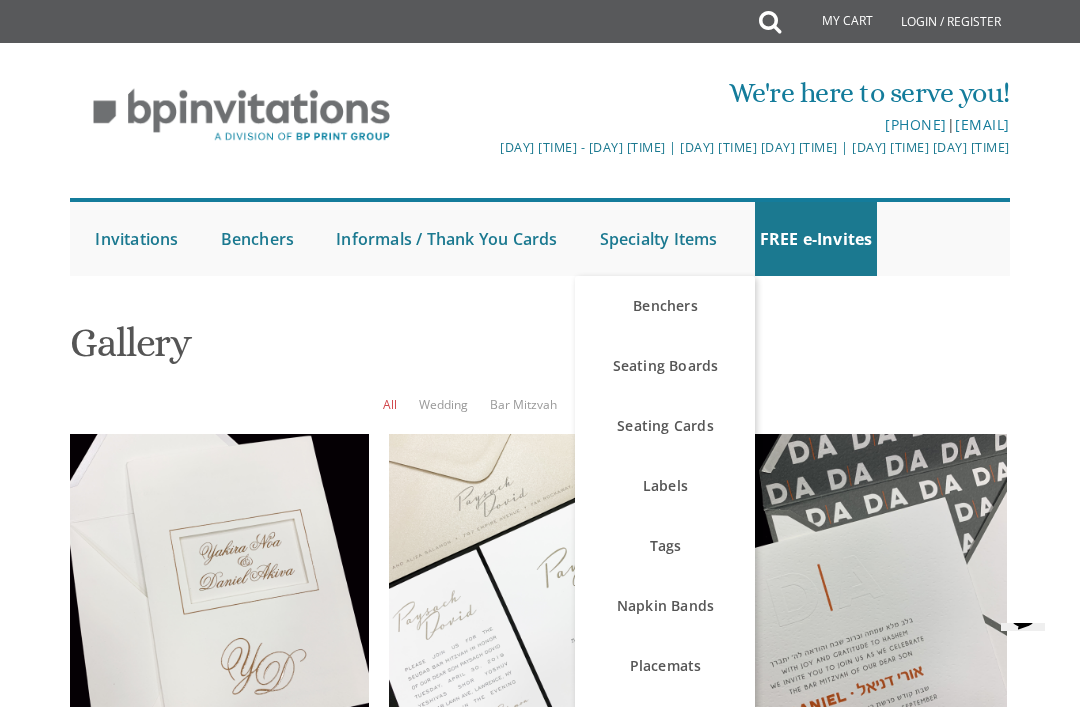 click on "Seating Cards" at bounding box center [665, 426] 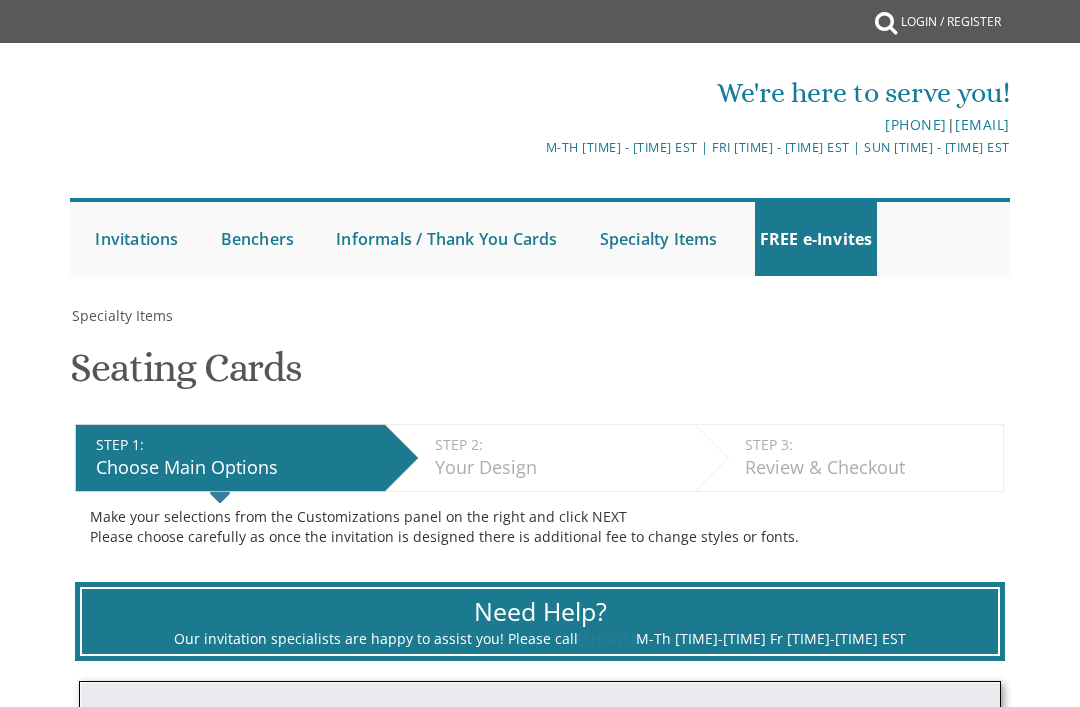 scroll, scrollTop: 0, scrollLeft: 0, axis: both 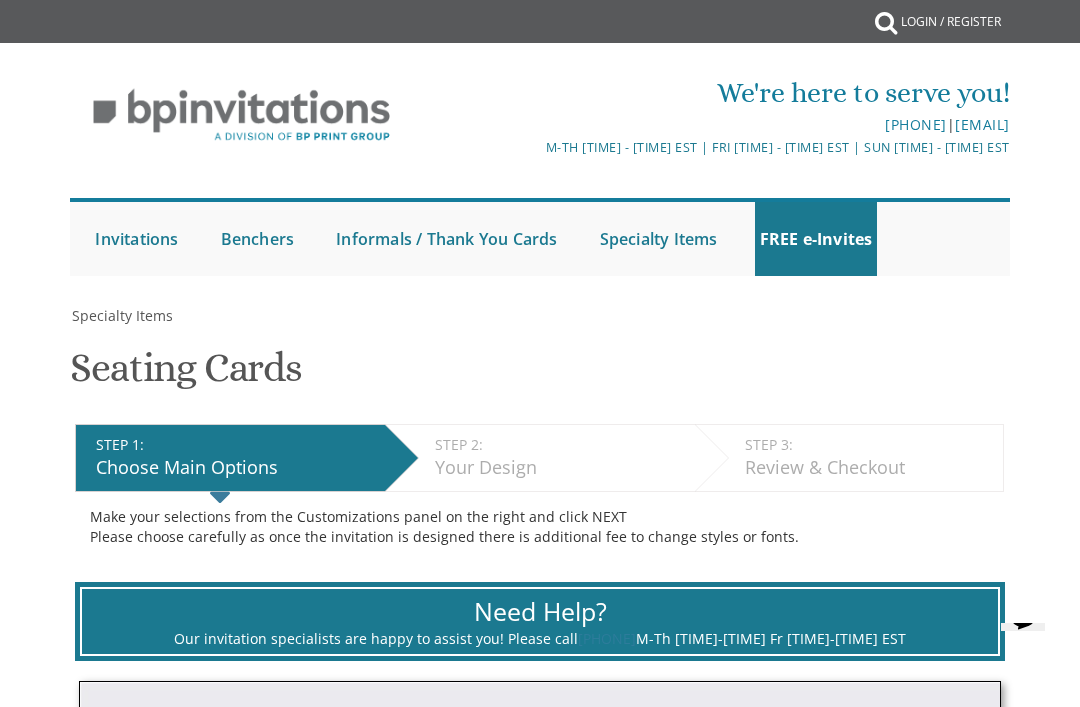 click on "Judaica Collection" at bounding box center [0, 0] 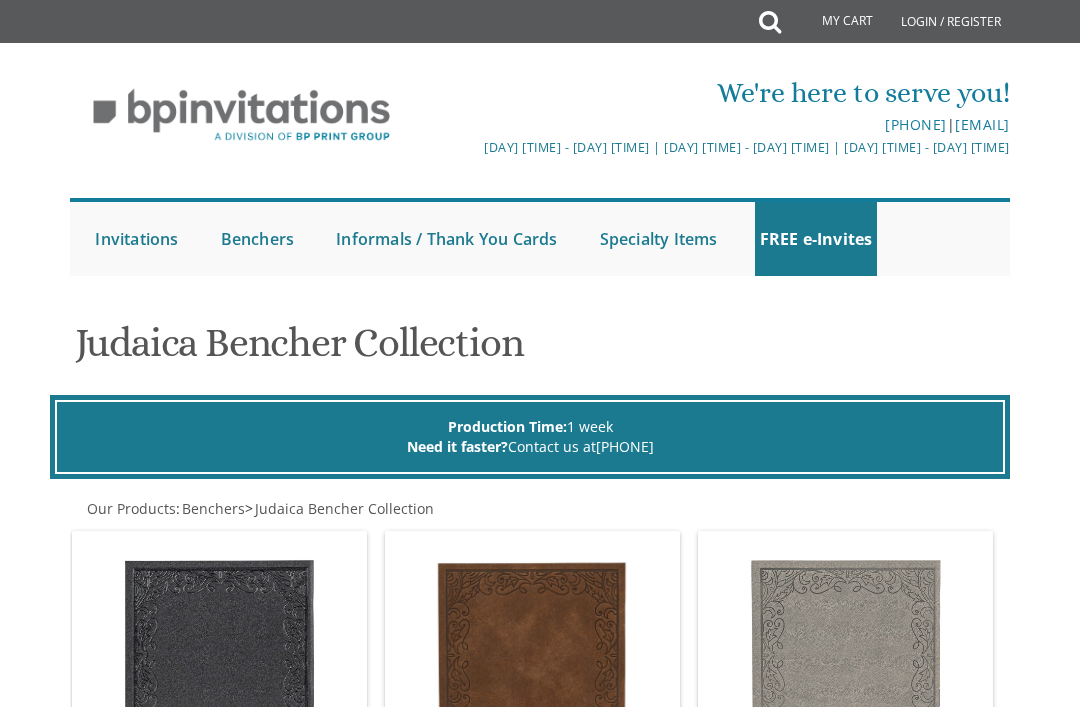 scroll, scrollTop: 0, scrollLeft: 0, axis: both 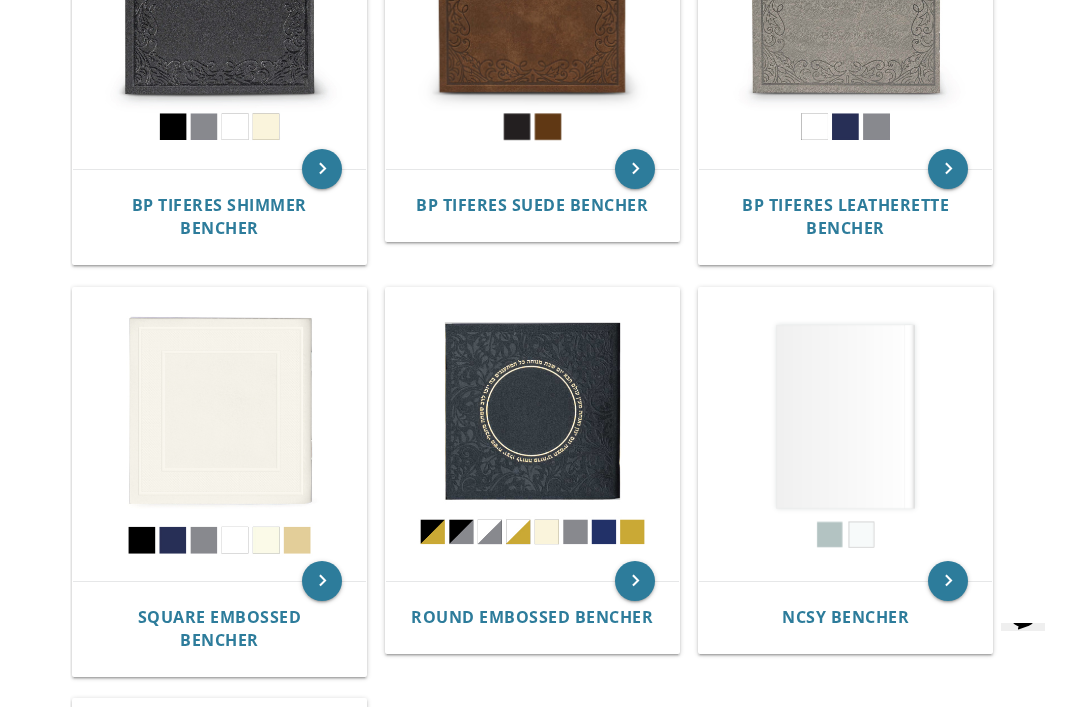 click at bounding box center [532, 434] 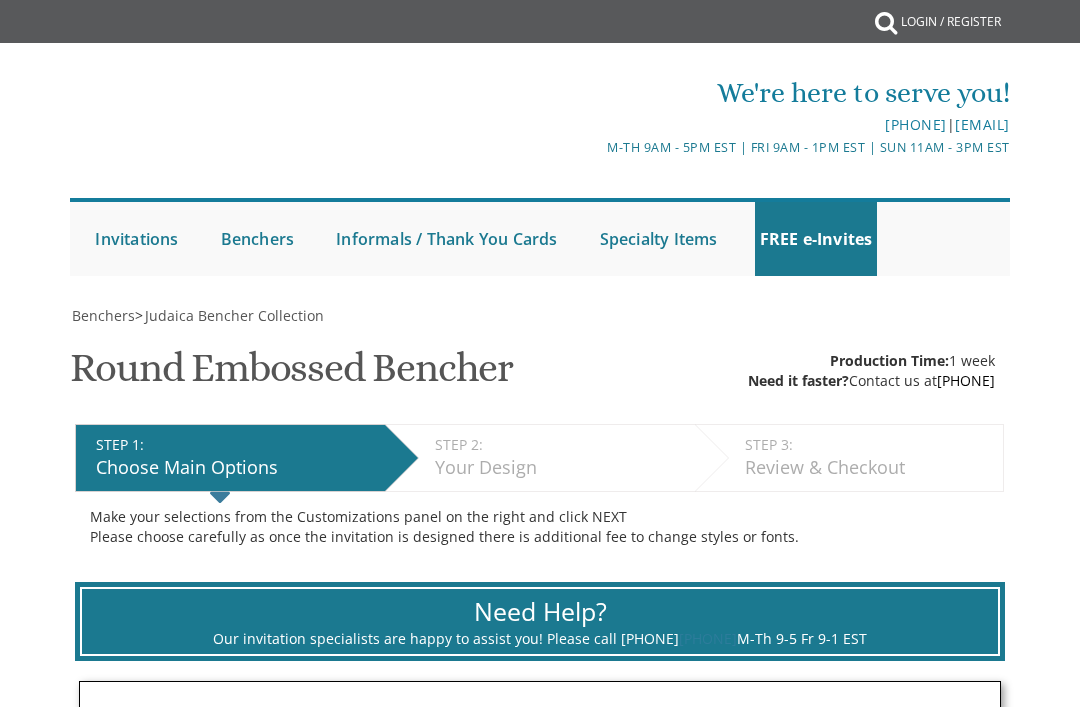 scroll, scrollTop: 0, scrollLeft: 0, axis: both 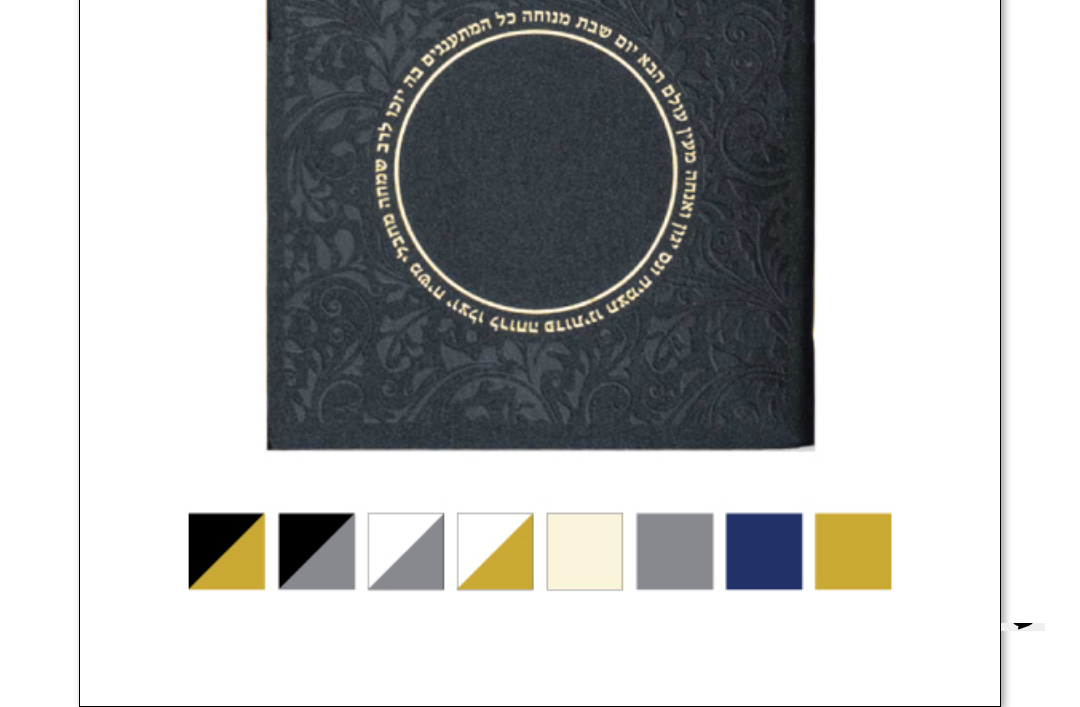 click at bounding box center [540, 245] 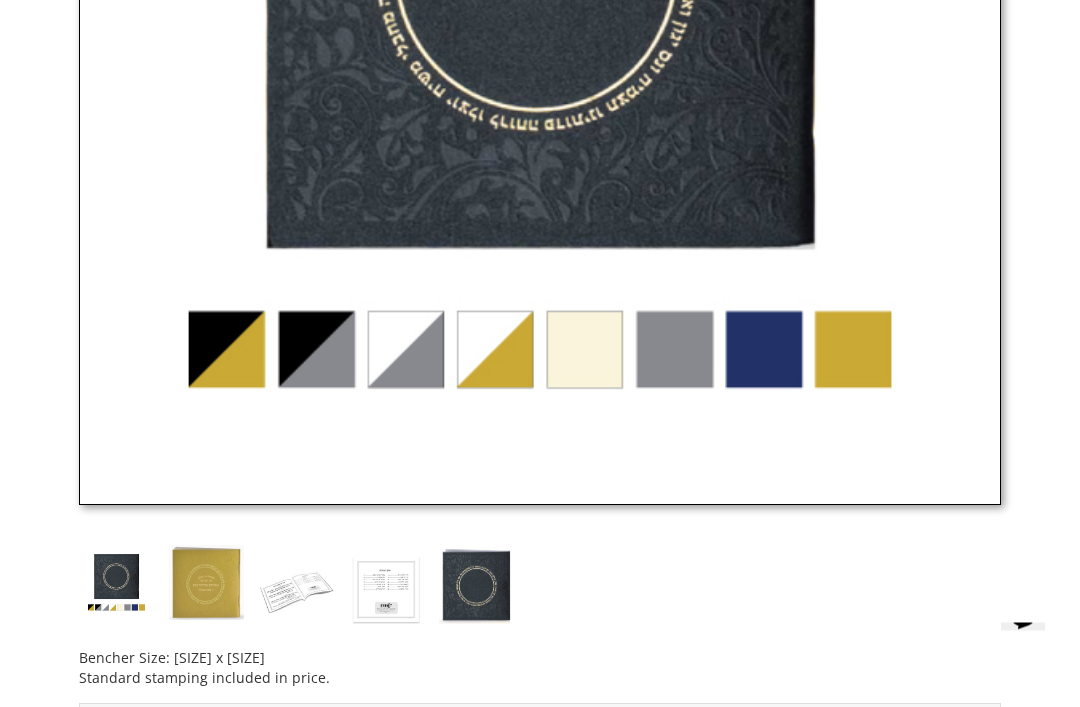 scroll, scrollTop: 1099, scrollLeft: 0, axis: vertical 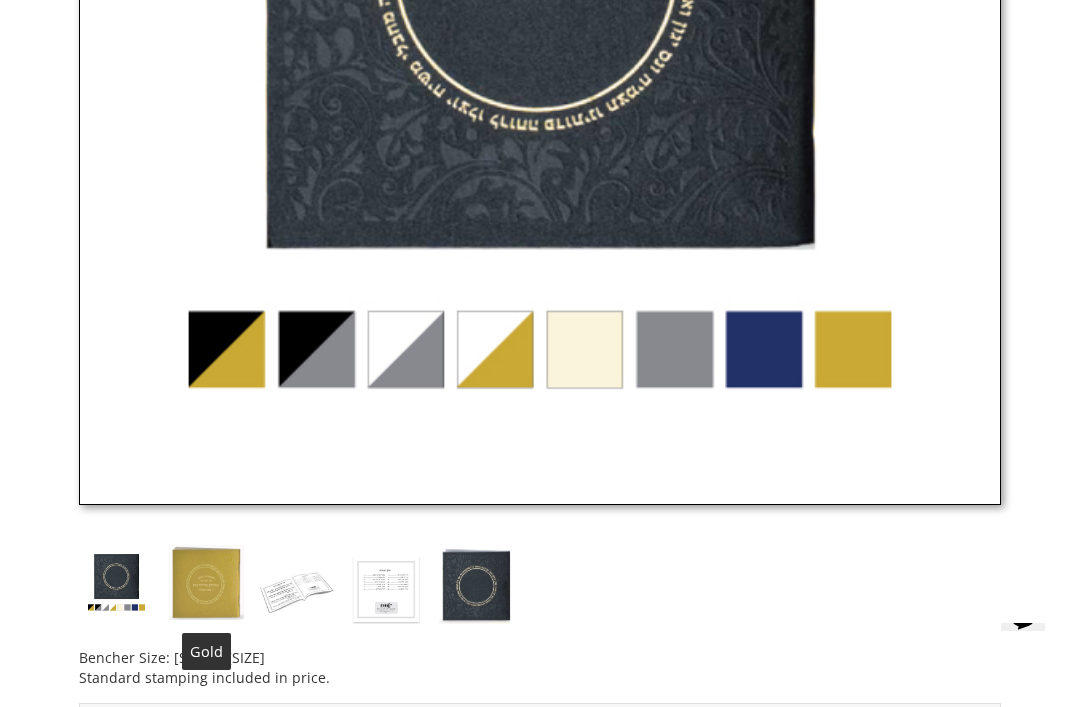 click at bounding box center (206, 582) 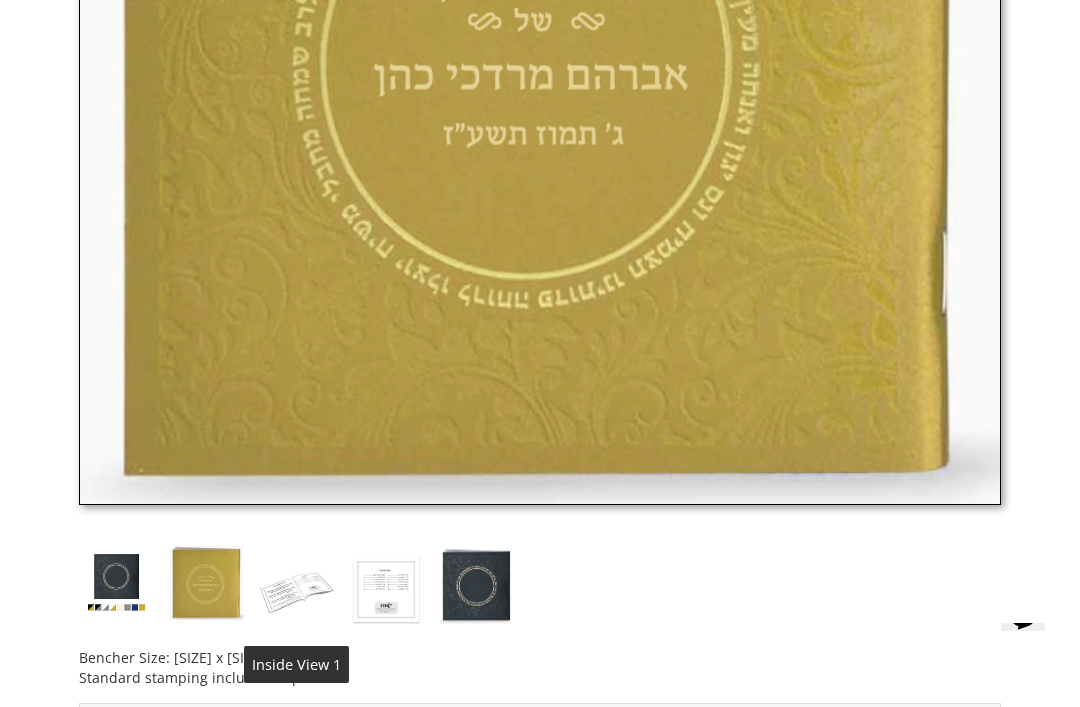 click at bounding box center [296, 589] 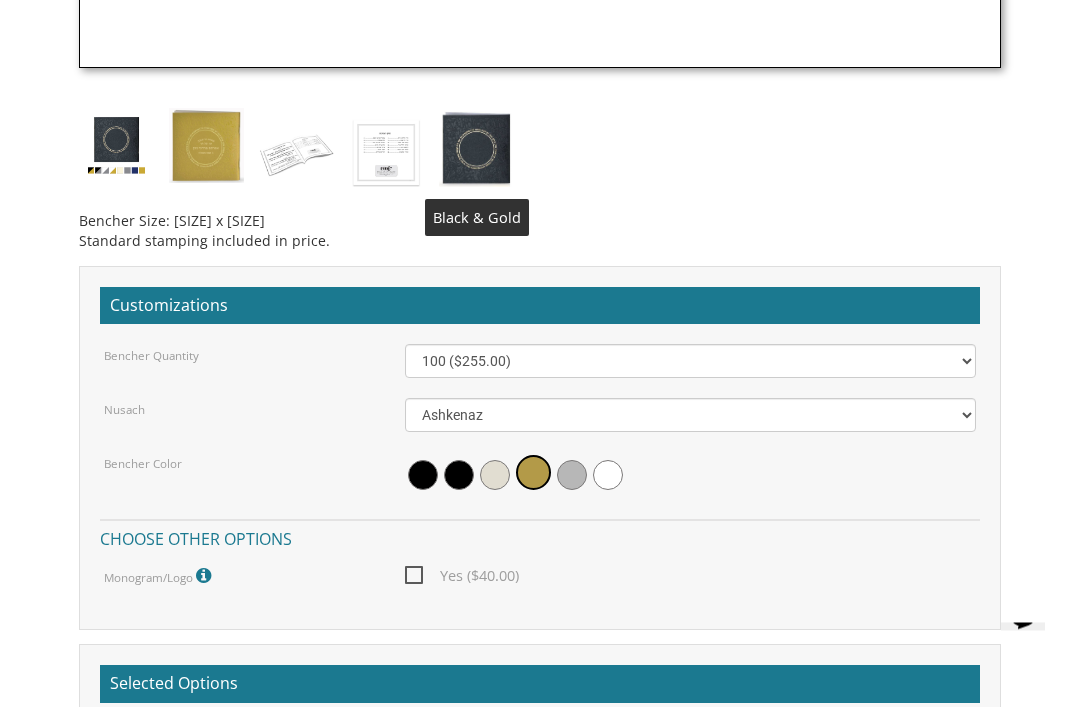 scroll, scrollTop: 1699, scrollLeft: 0, axis: vertical 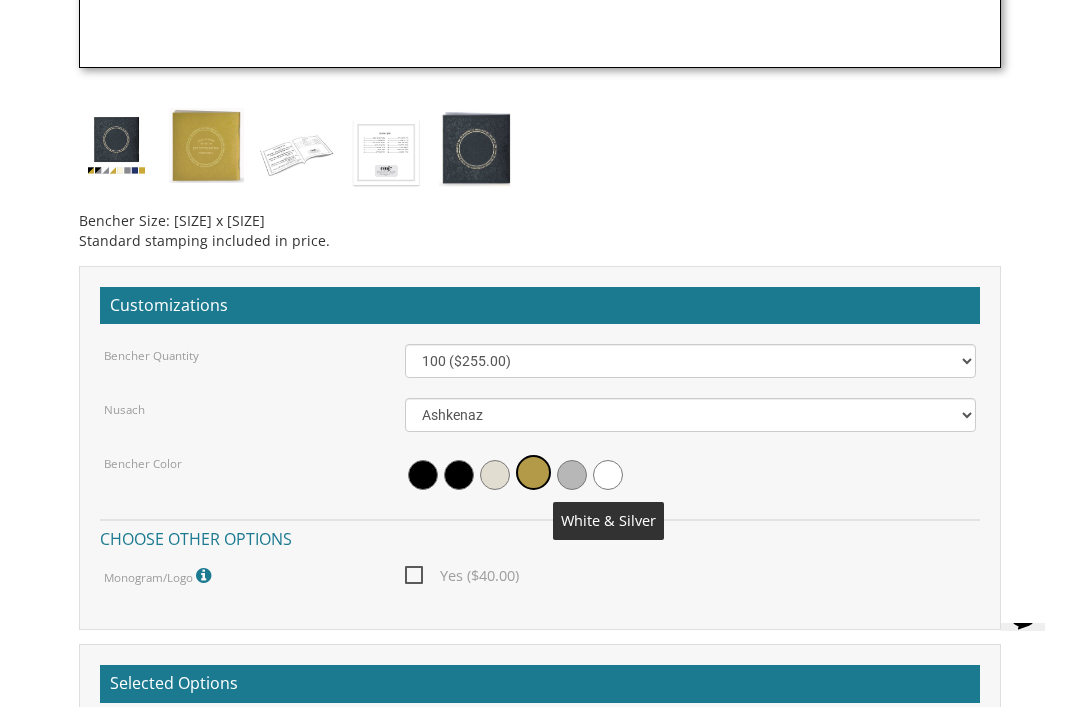 click on "Yes ($40.00)" at bounding box center (462, 575) 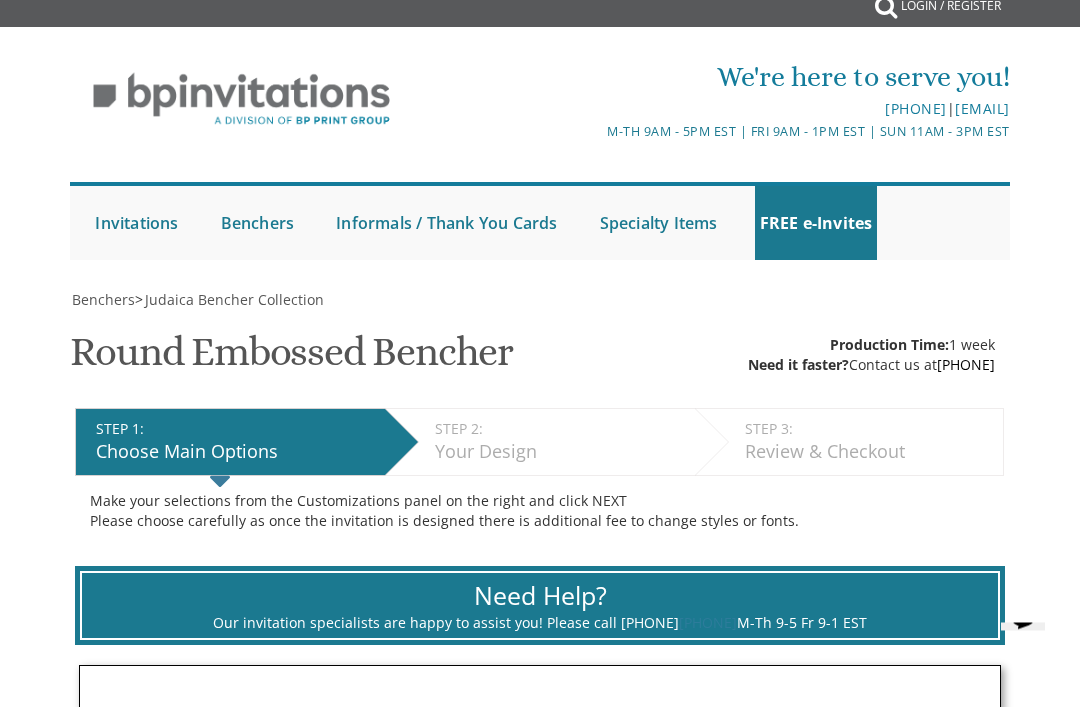 scroll, scrollTop: 16, scrollLeft: 0, axis: vertical 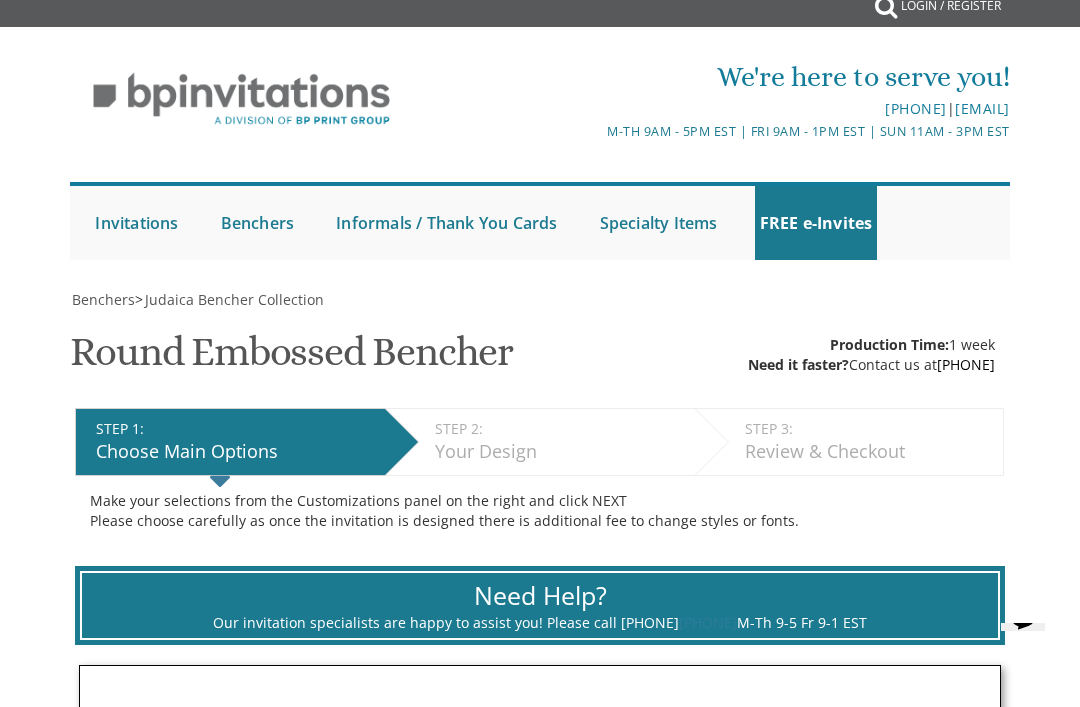 click on "Cardstock Collection" at bounding box center [0, 0] 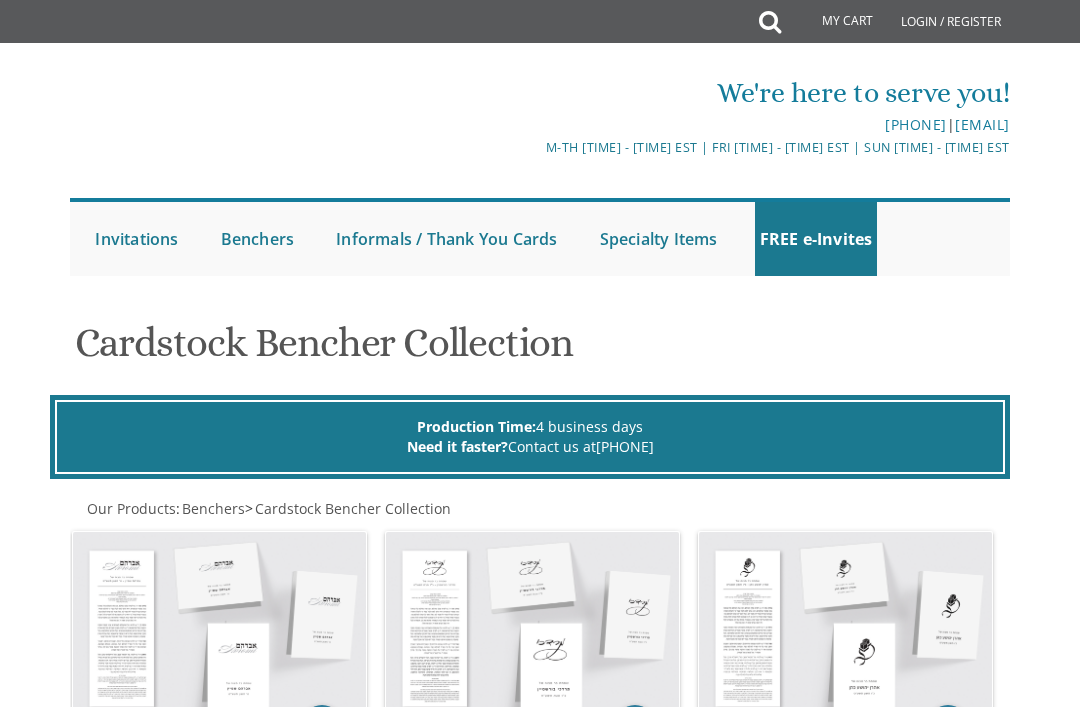 scroll, scrollTop: 0, scrollLeft: 0, axis: both 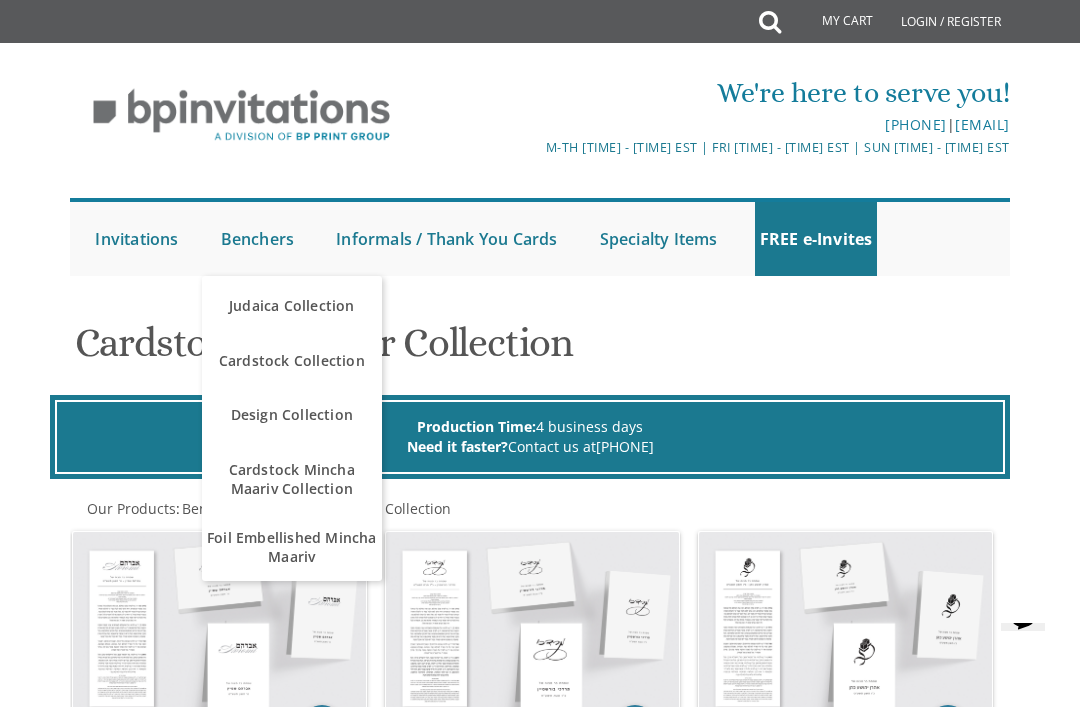 click on "Design Collection" at bounding box center [292, 415] 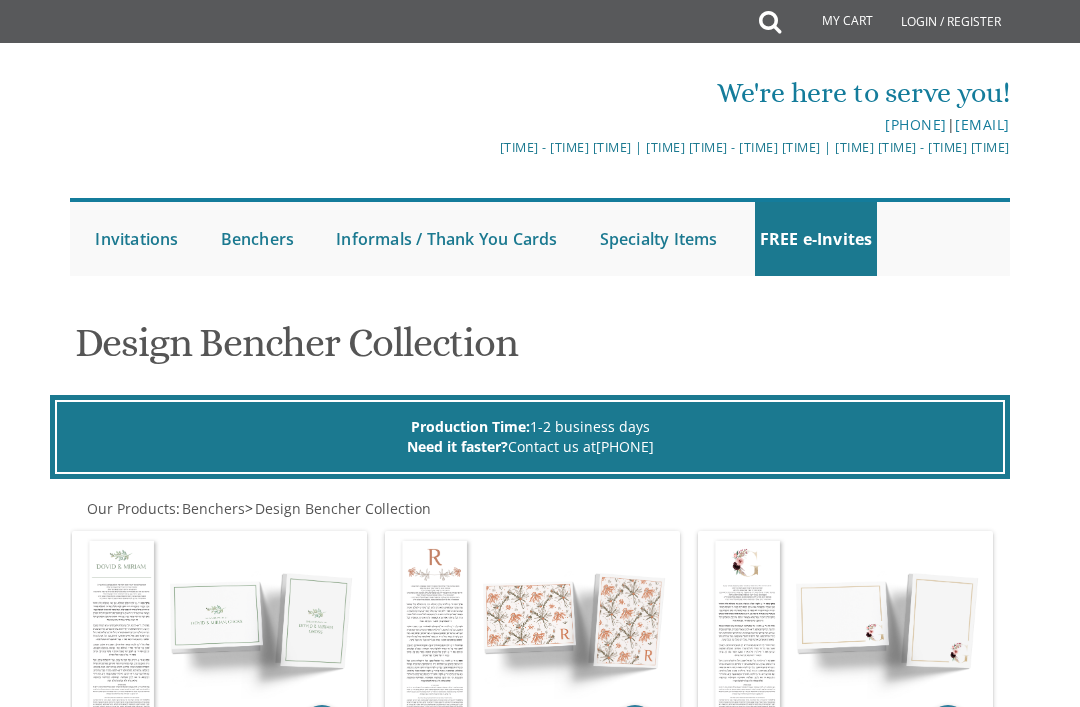 scroll, scrollTop: 0, scrollLeft: 0, axis: both 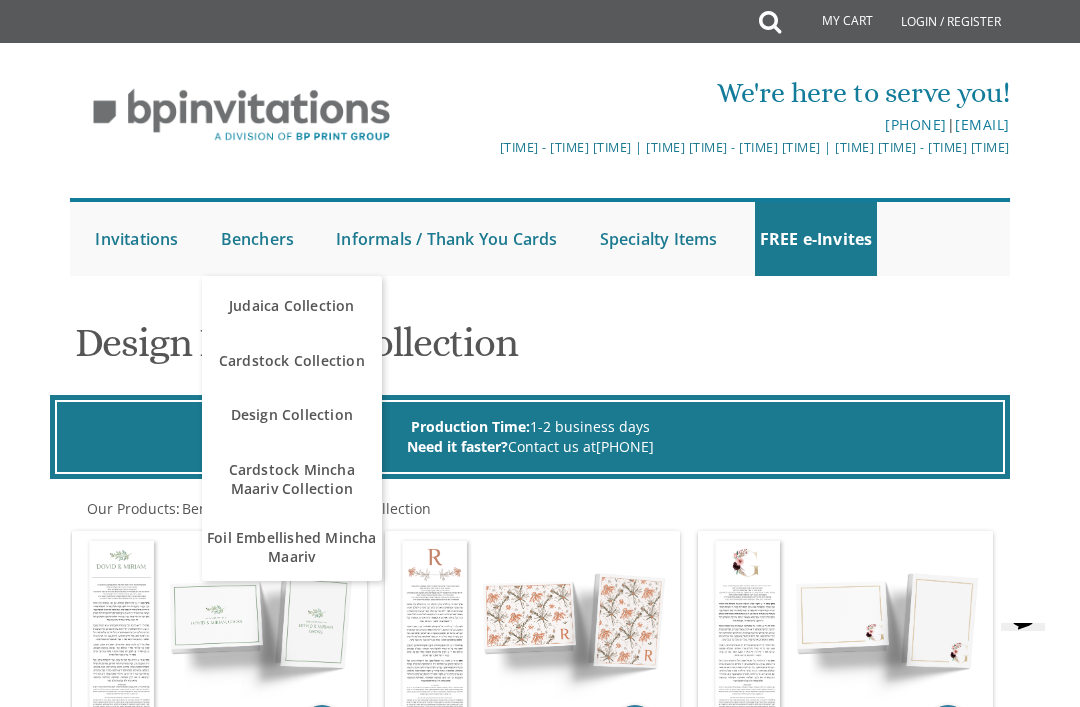click on "Cardstock Mincha Maariv Collection" at bounding box center (292, 479) 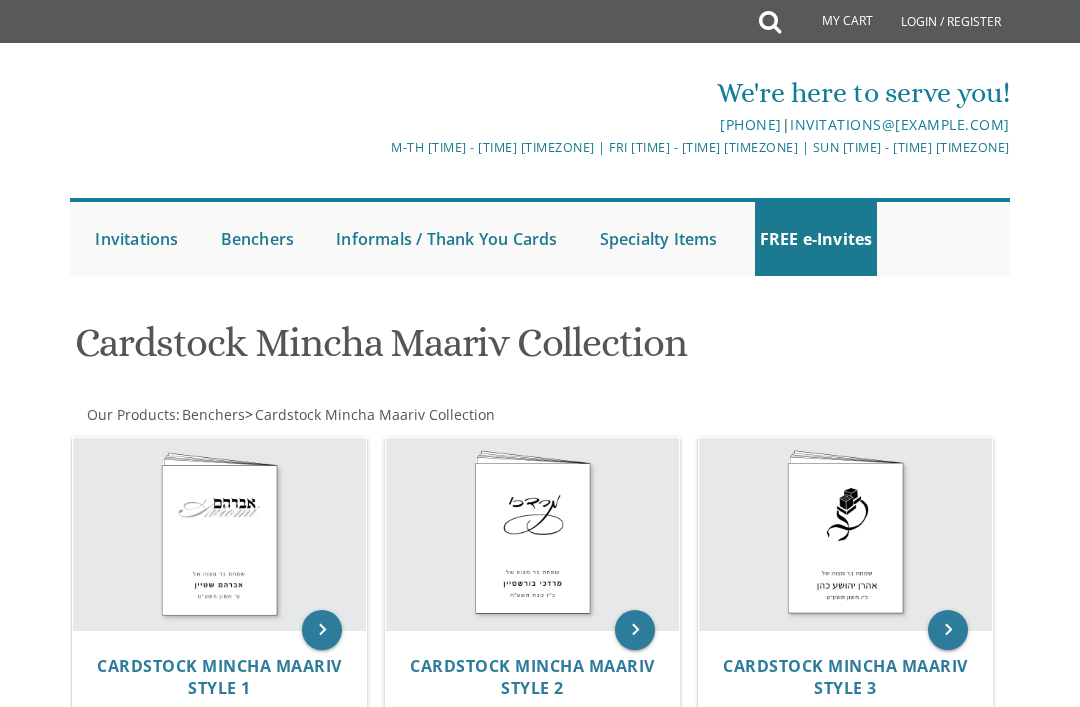 scroll, scrollTop: 0, scrollLeft: 0, axis: both 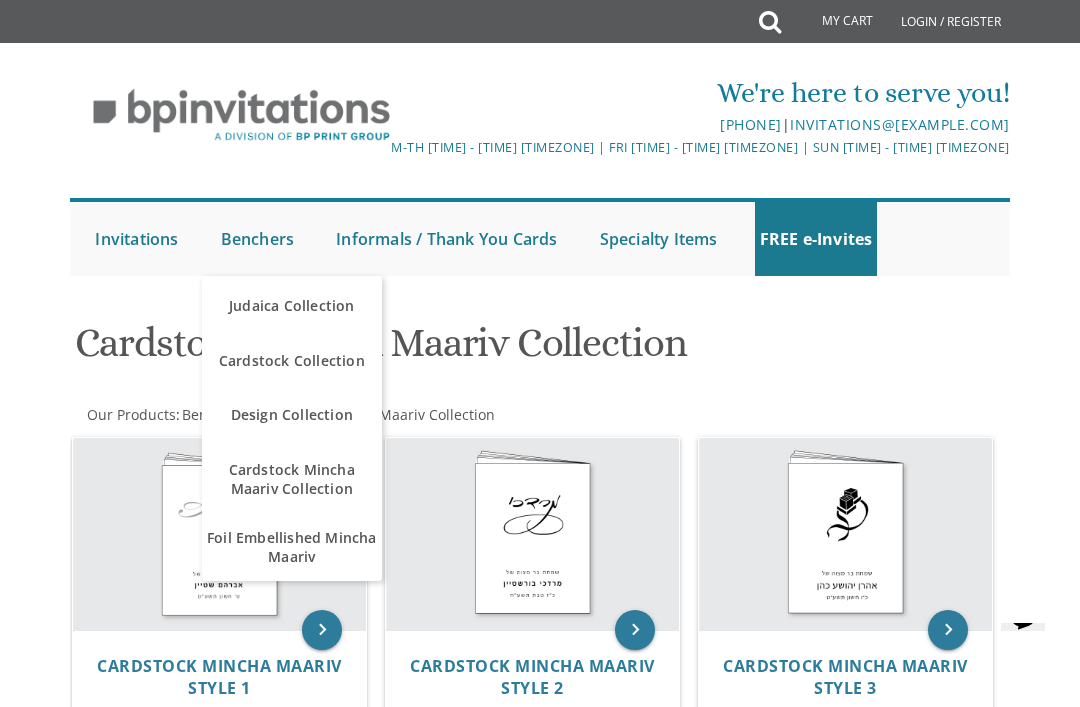 click on "Foil Embellished Mincha Maariv" at bounding box center [292, 547] 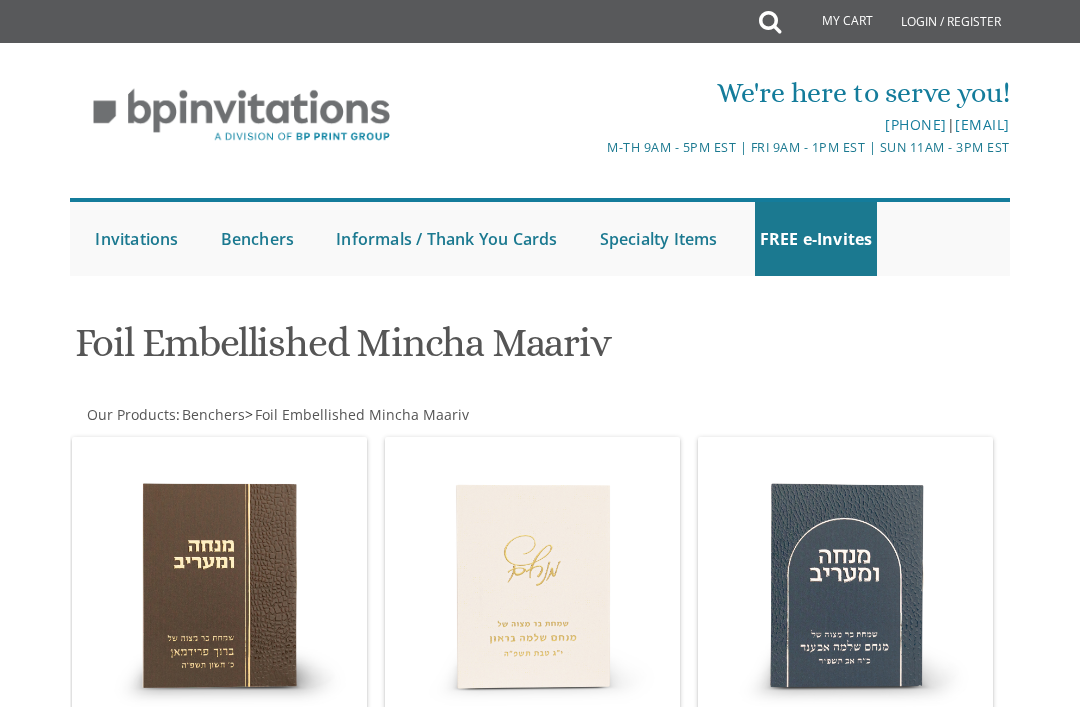 scroll, scrollTop: 0, scrollLeft: 0, axis: both 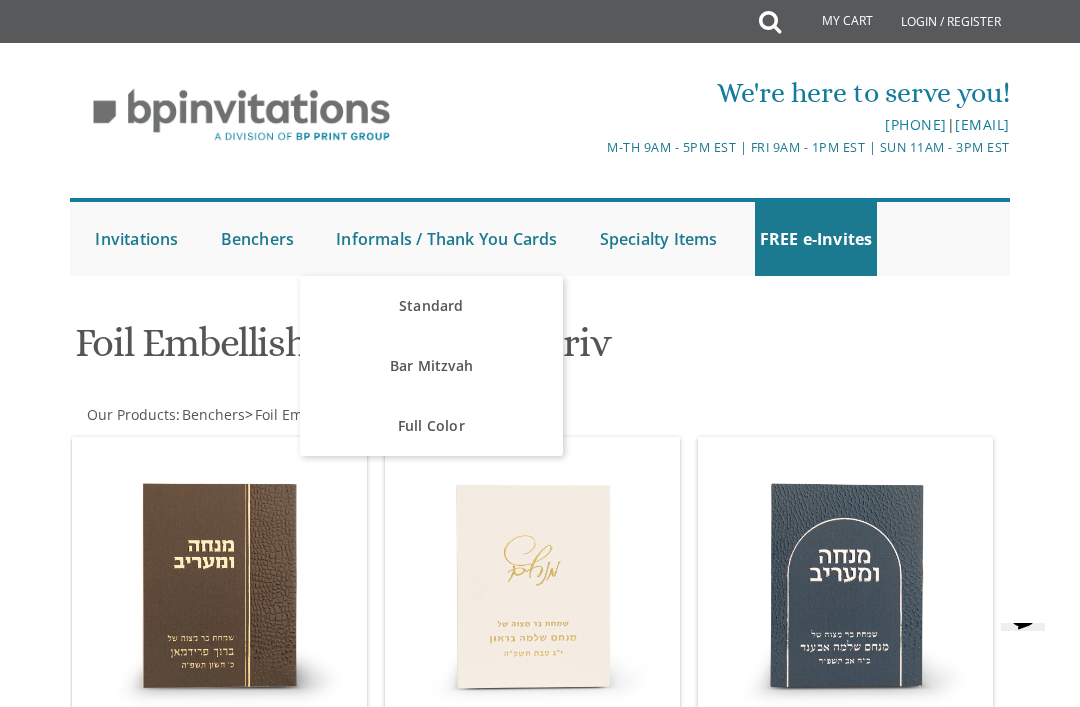 click on "Bar Mitzvah" at bounding box center (431, 366) 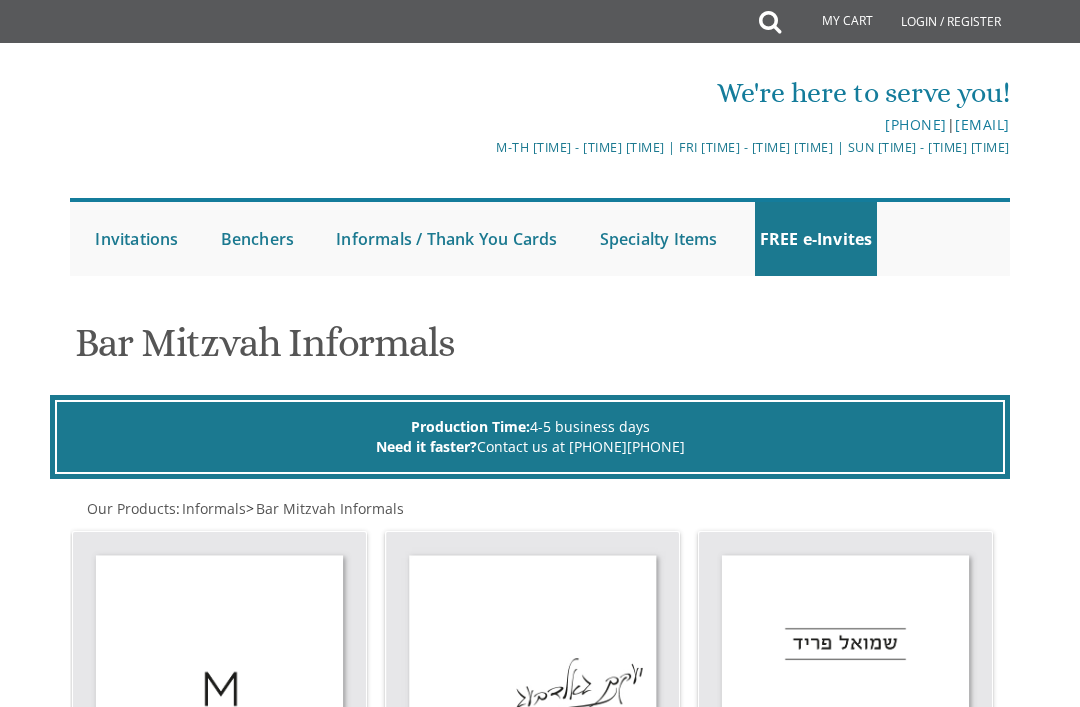 scroll, scrollTop: 0, scrollLeft: 0, axis: both 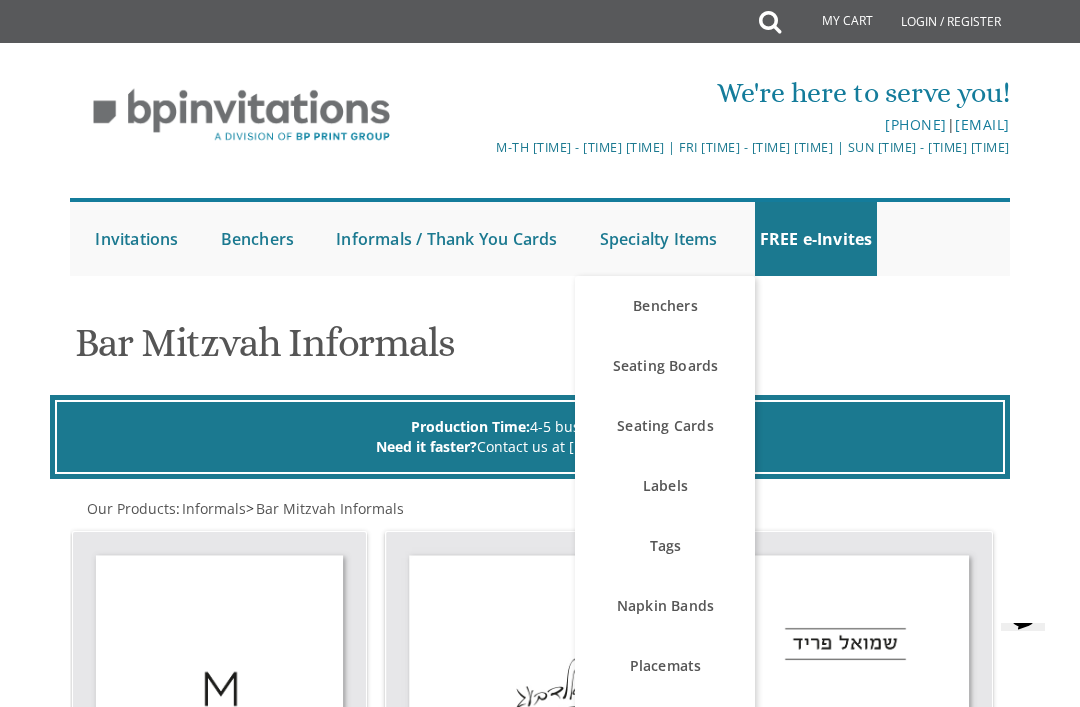 click on "Seating Boards" at bounding box center (665, 366) 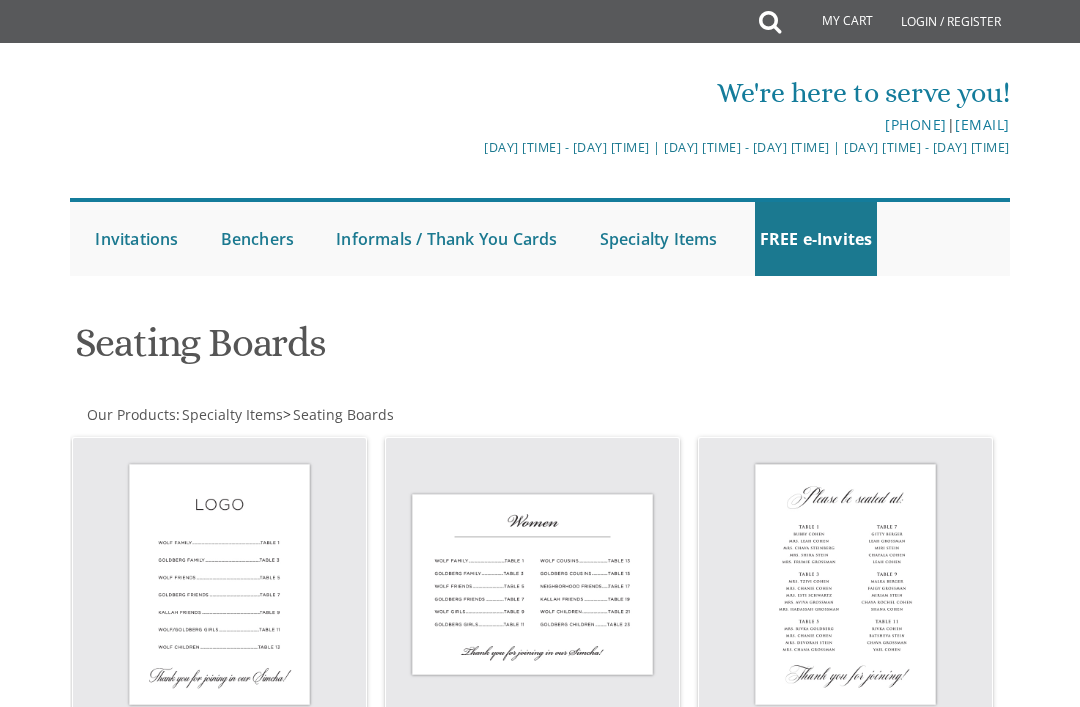 scroll, scrollTop: 0, scrollLeft: 0, axis: both 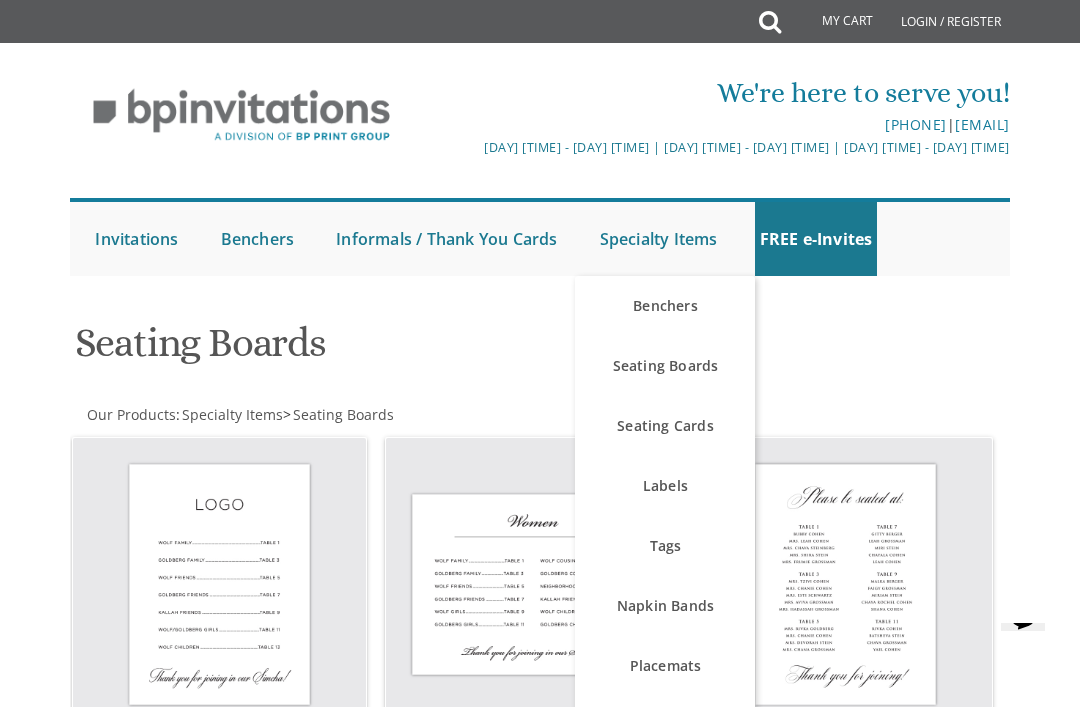 click on "Seating Cards" at bounding box center (665, 426) 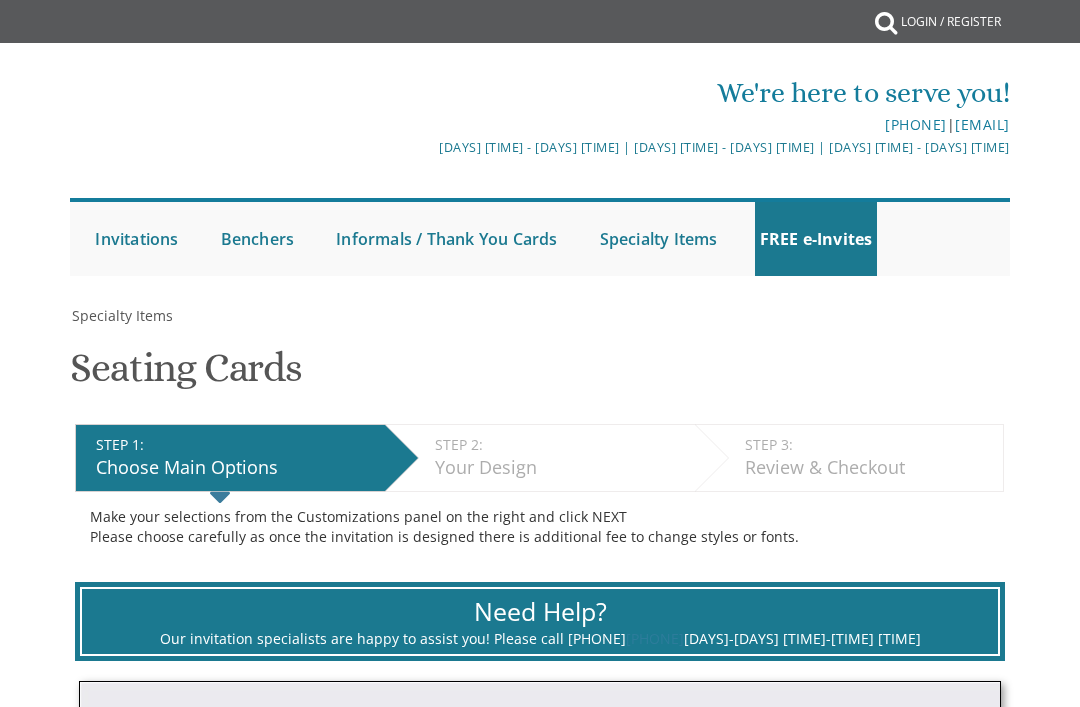 scroll, scrollTop: 0, scrollLeft: 0, axis: both 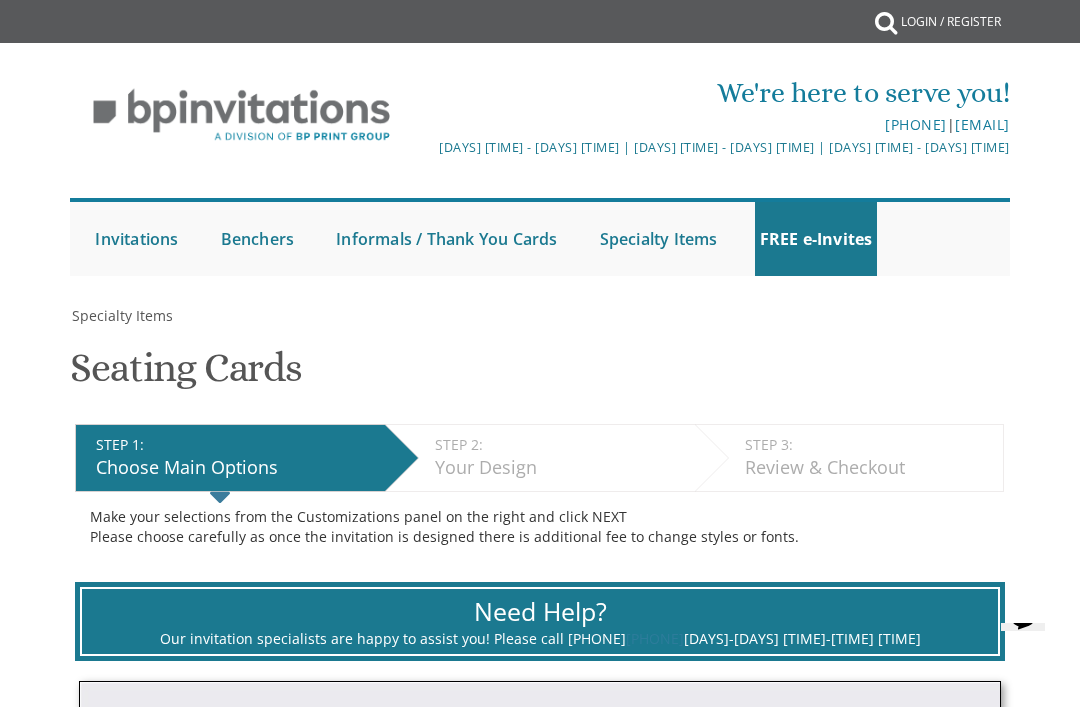 click on "Labels" at bounding box center [0, 0] 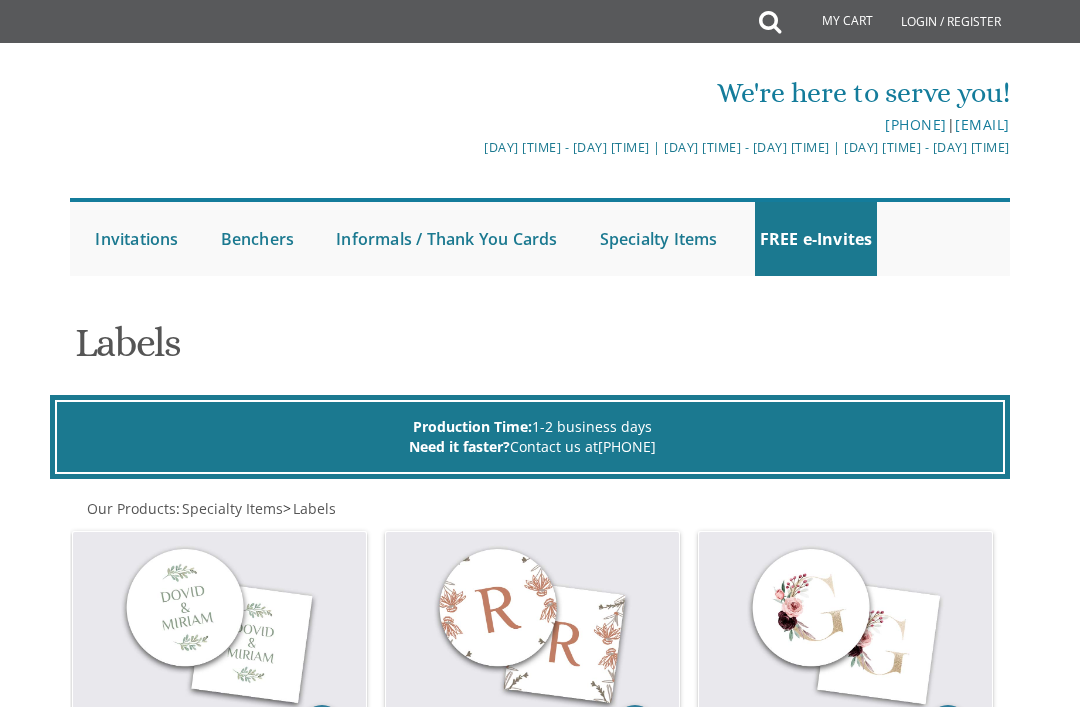 scroll, scrollTop: 0, scrollLeft: 0, axis: both 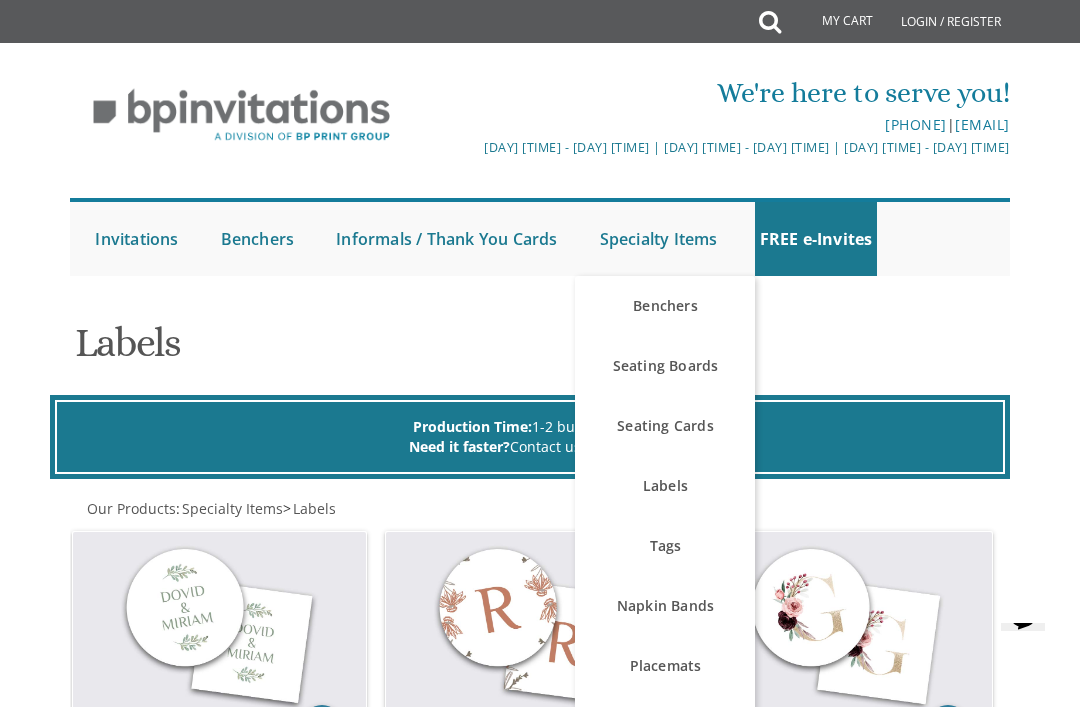 click on "Tags" at bounding box center (665, 546) 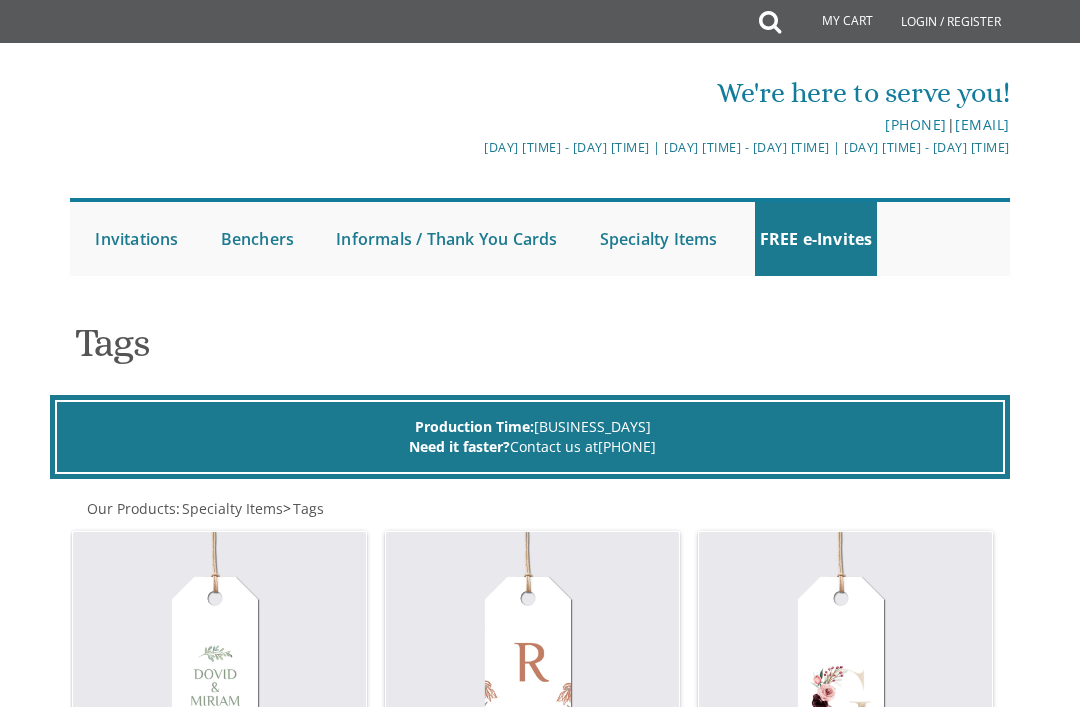 scroll, scrollTop: 0, scrollLeft: 0, axis: both 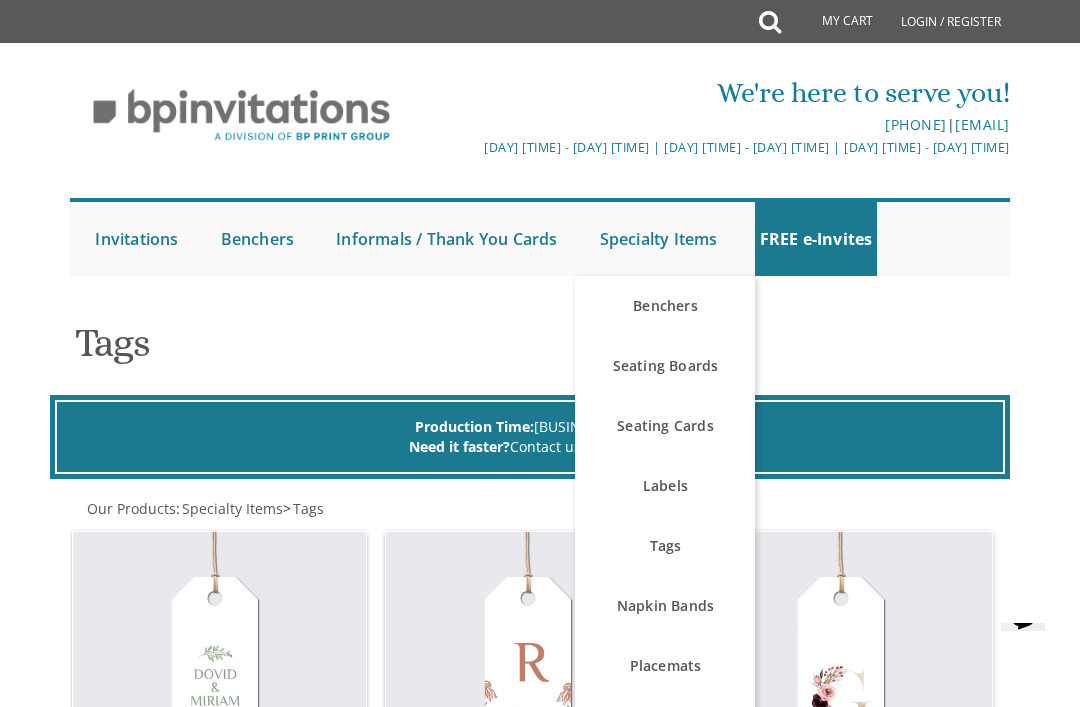 click on "Napkin Bands" at bounding box center [665, 606] 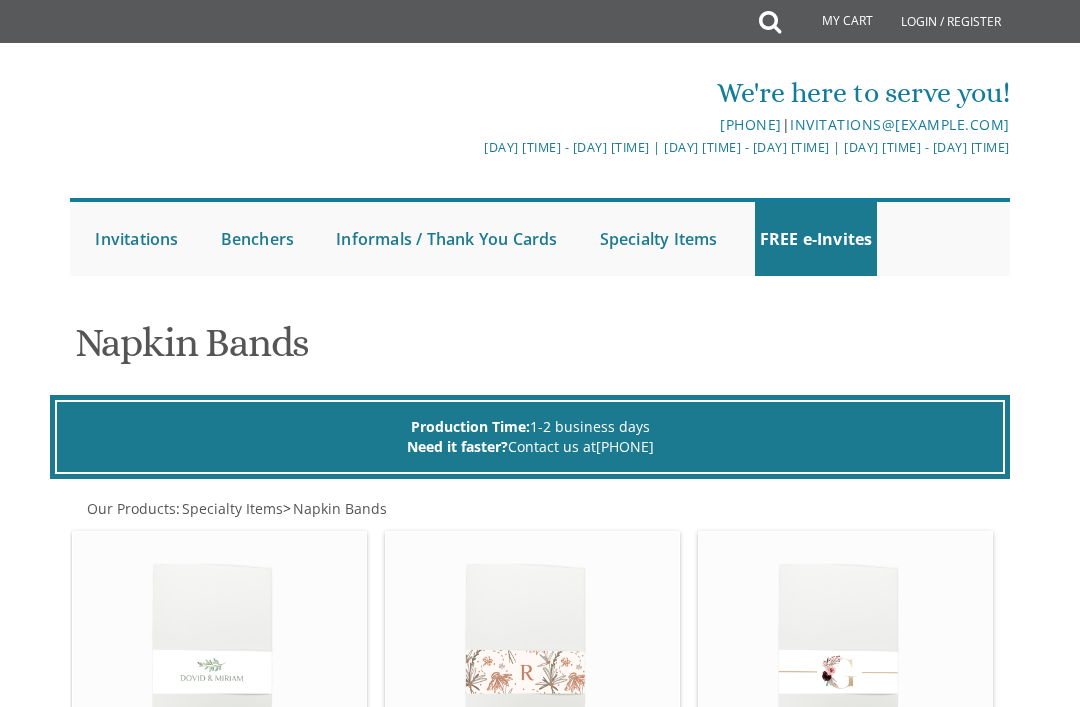 scroll, scrollTop: 0, scrollLeft: 0, axis: both 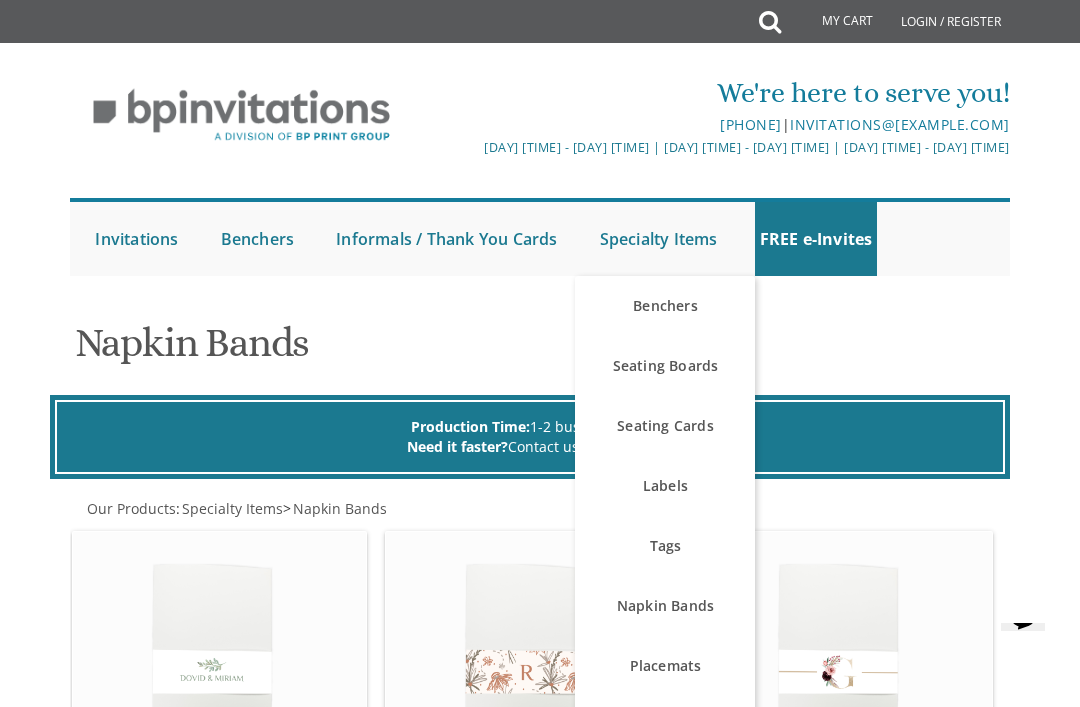 click on "Placemats" at bounding box center (665, 666) 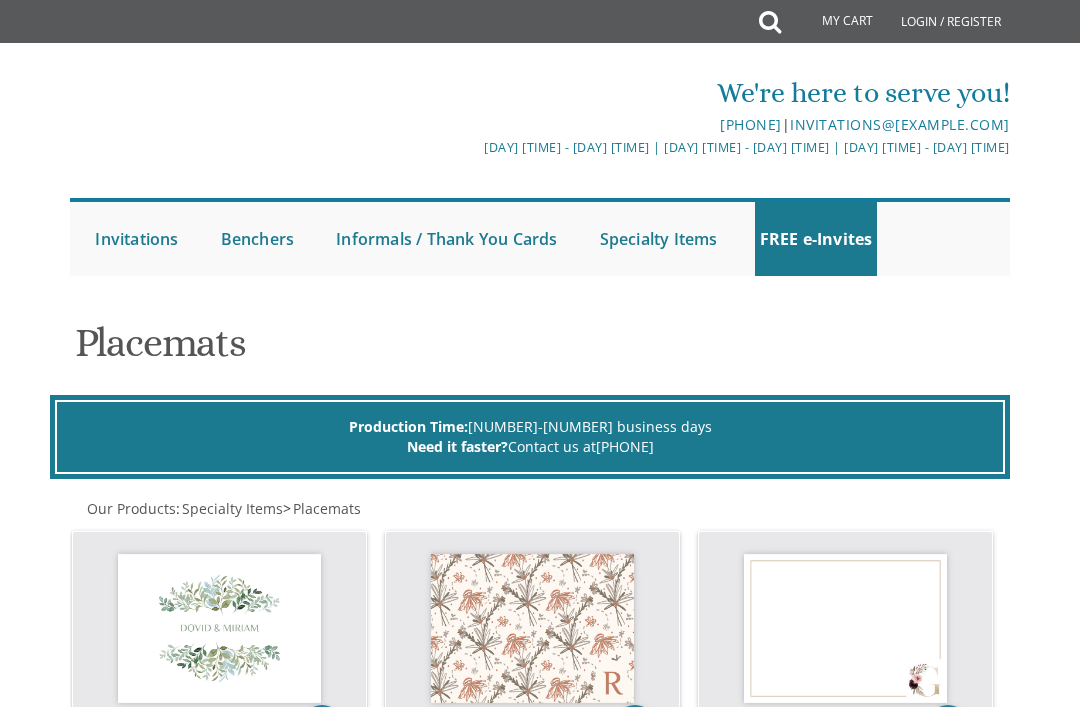 scroll, scrollTop: 0, scrollLeft: 0, axis: both 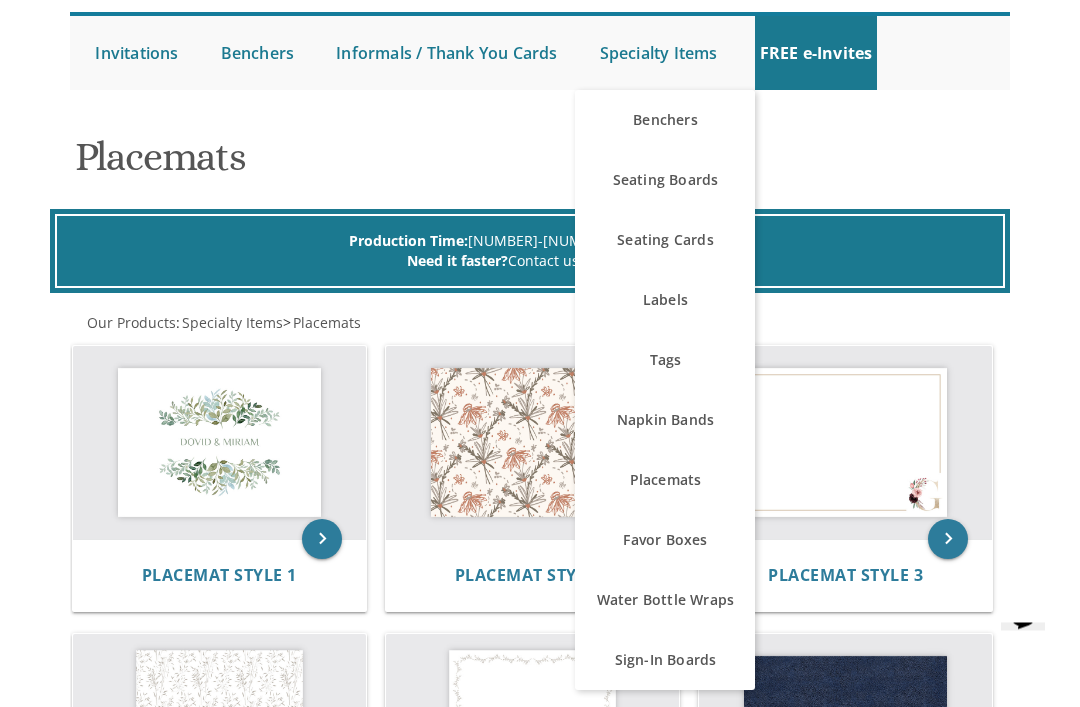 click on "Sign-In Boards" at bounding box center [665, 661] 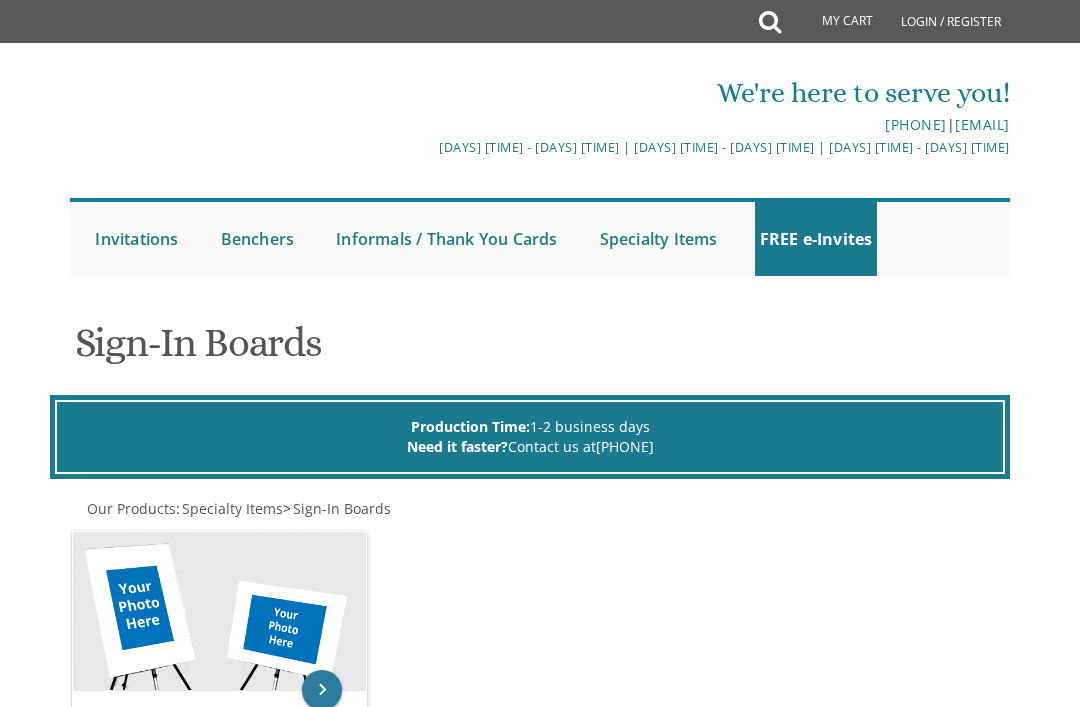 scroll, scrollTop: 0, scrollLeft: 0, axis: both 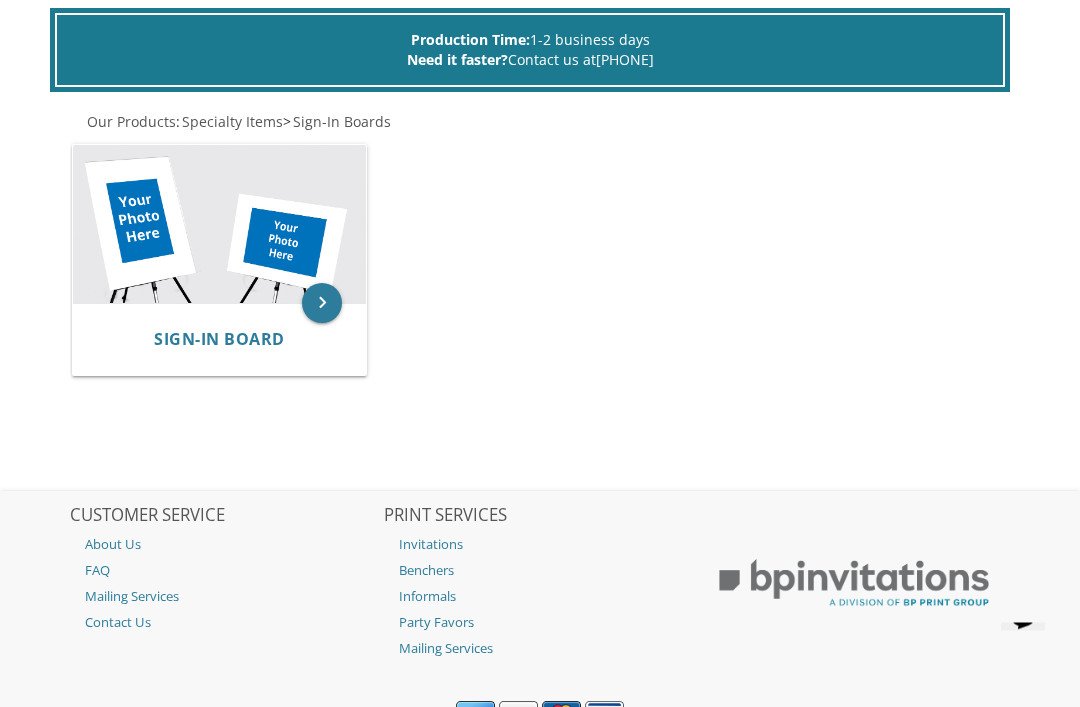 click on "FAQ" at bounding box center [225, 571] 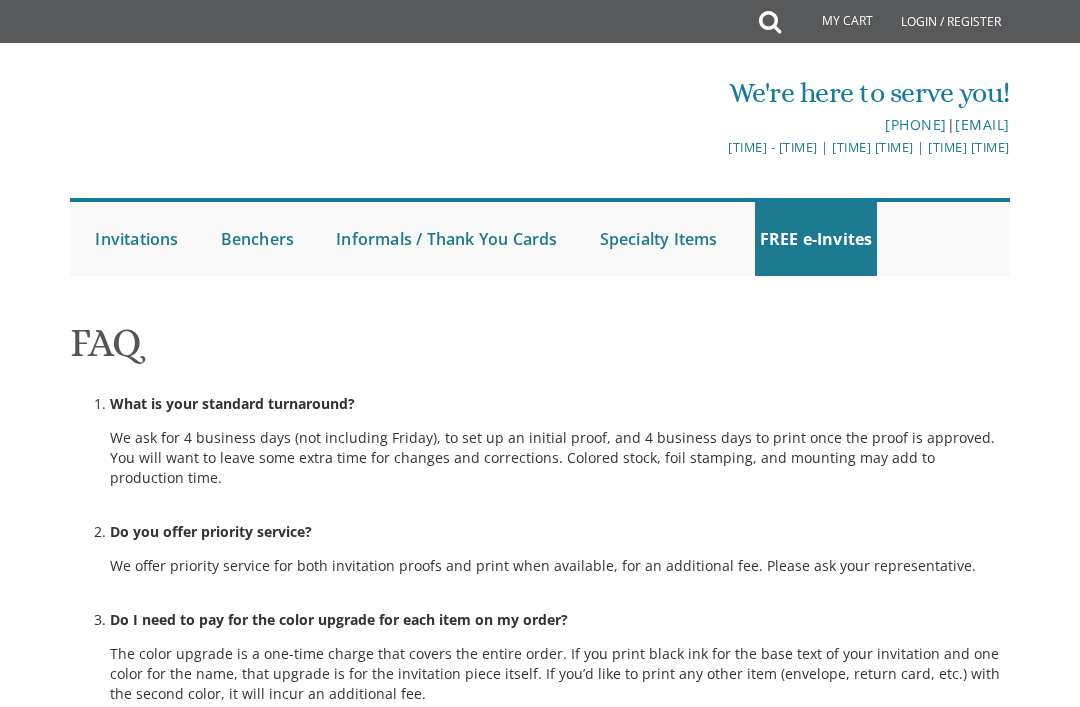 scroll, scrollTop: 0, scrollLeft: 0, axis: both 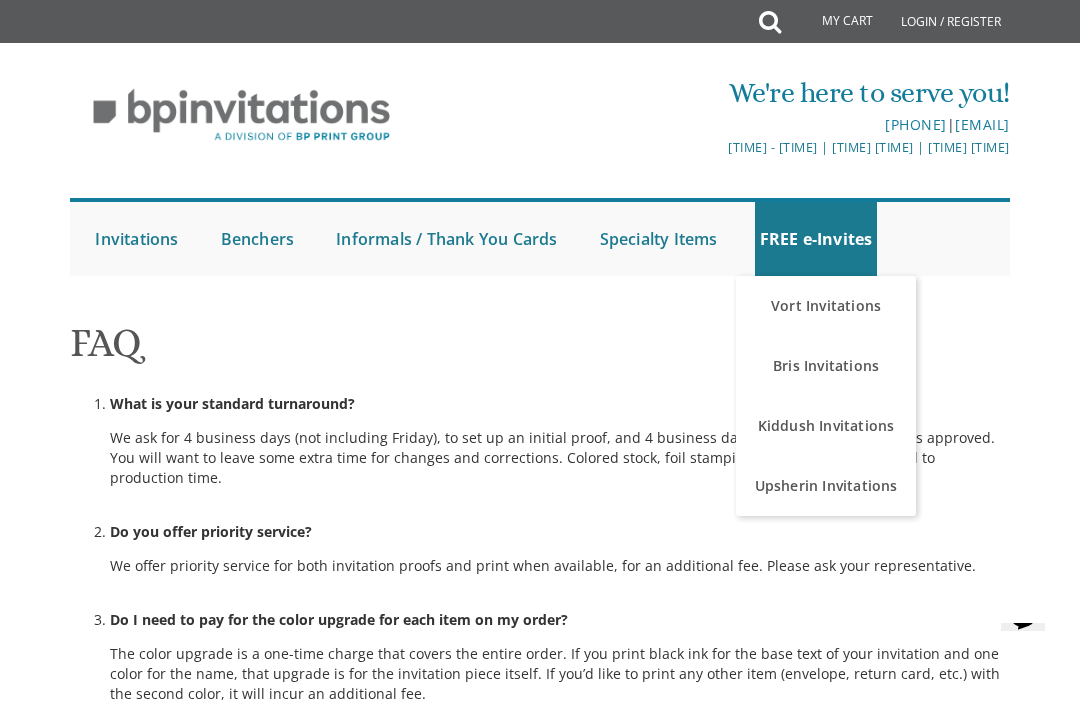 click on "Vort Invitations" at bounding box center [826, 306] 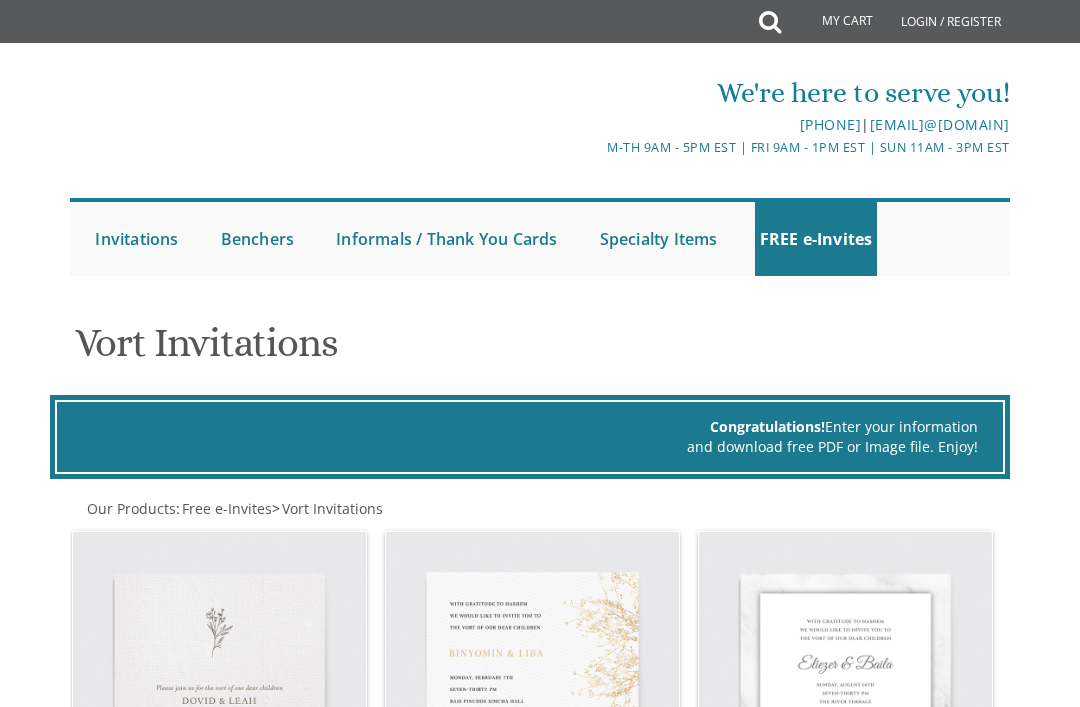 scroll, scrollTop: 0, scrollLeft: 0, axis: both 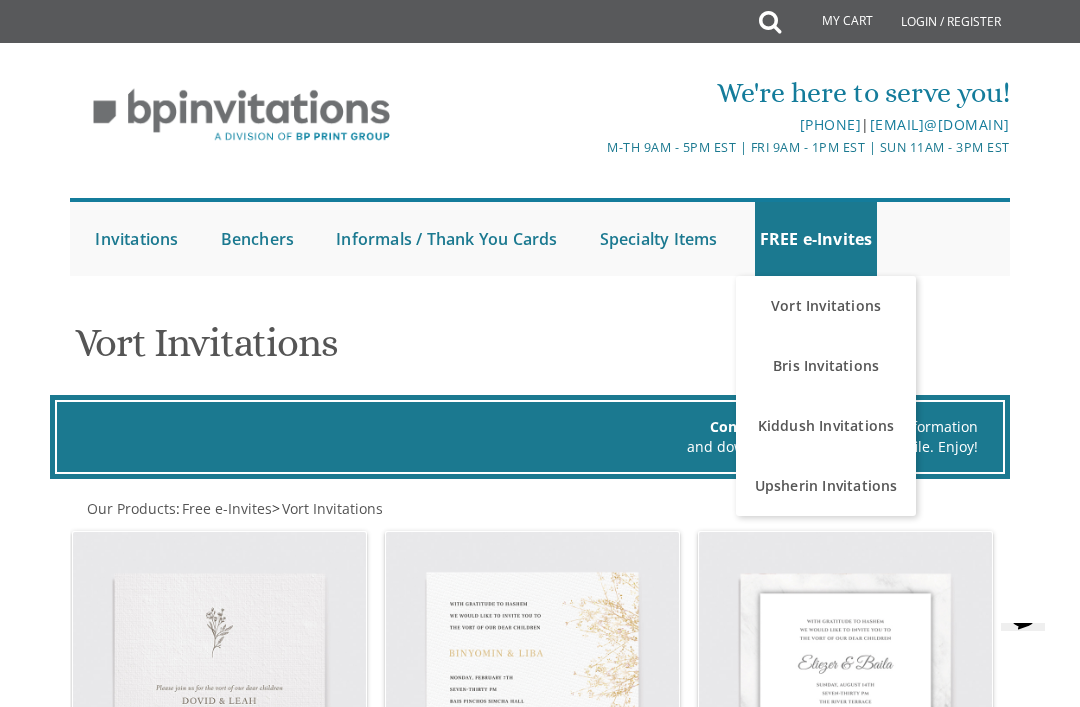 click on "Kiddush Invitations" at bounding box center [826, 426] 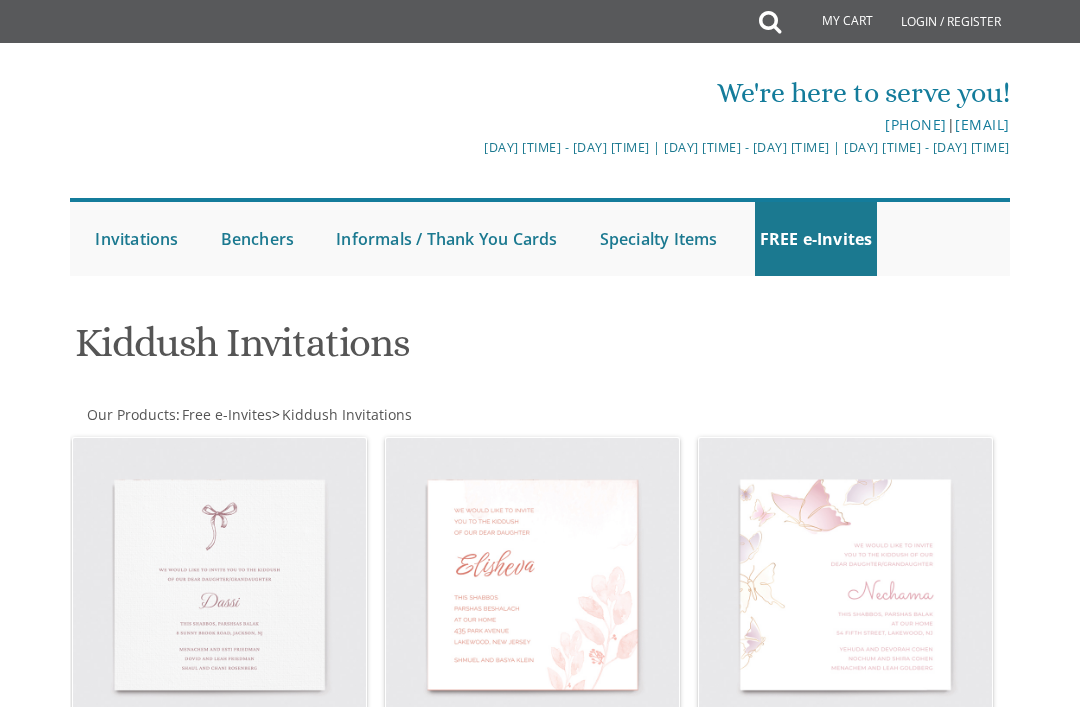 scroll, scrollTop: 0, scrollLeft: 0, axis: both 